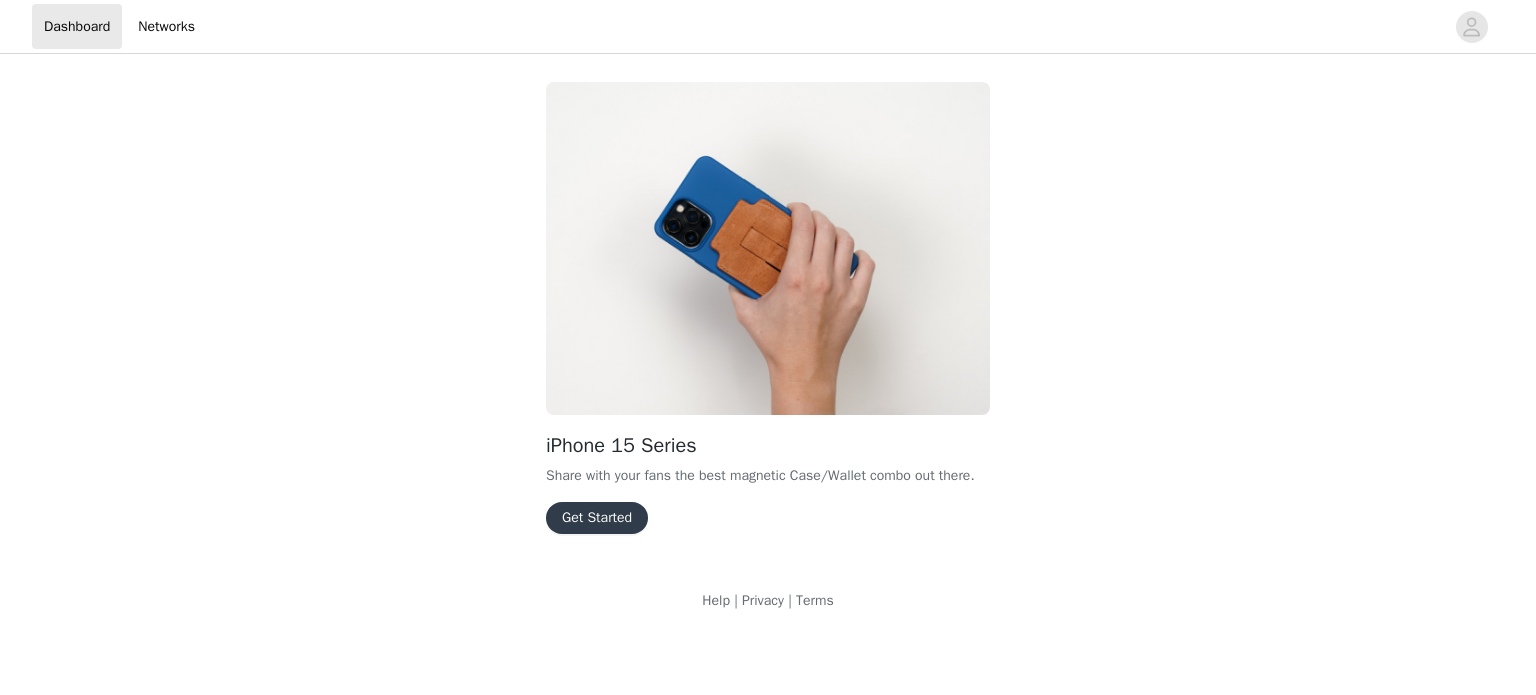 scroll, scrollTop: 0, scrollLeft: 0, axis: both 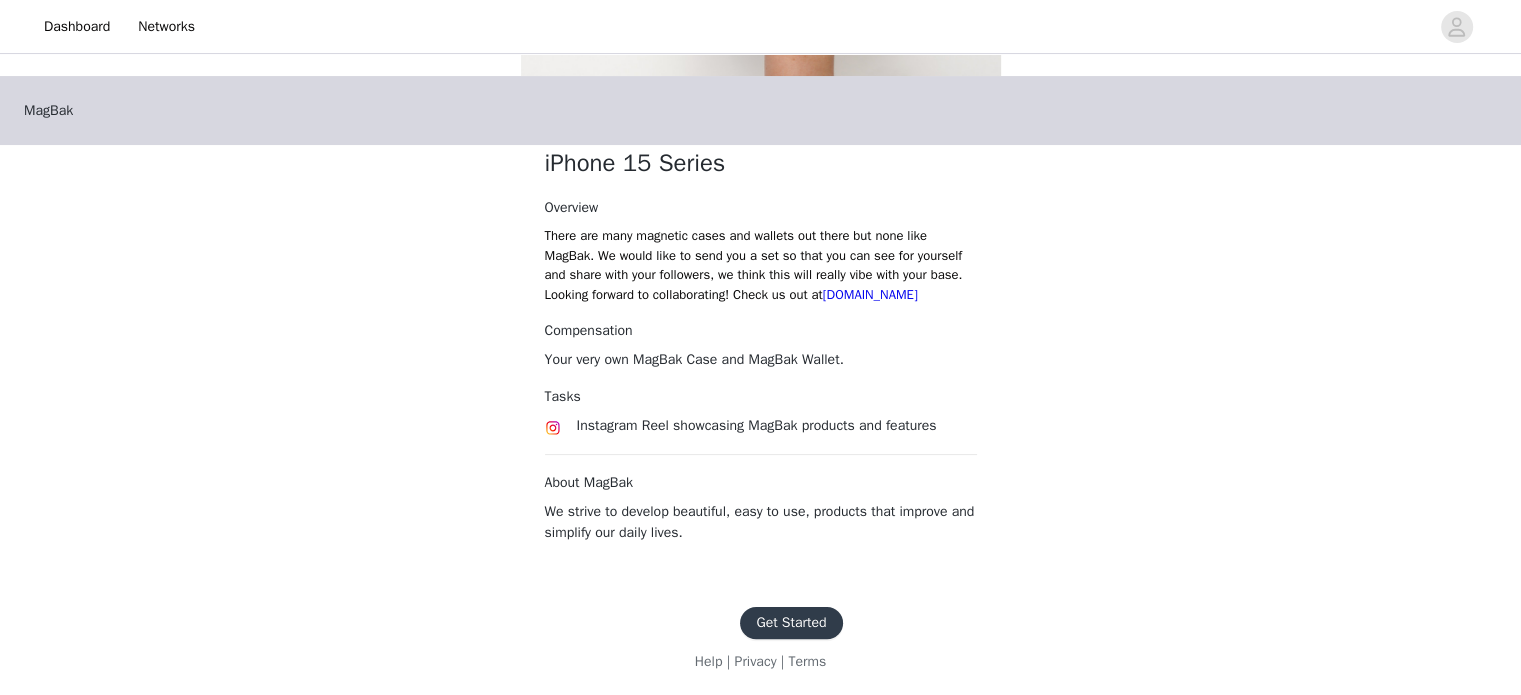 click on "Get Started" at bounding box center (791, 623) 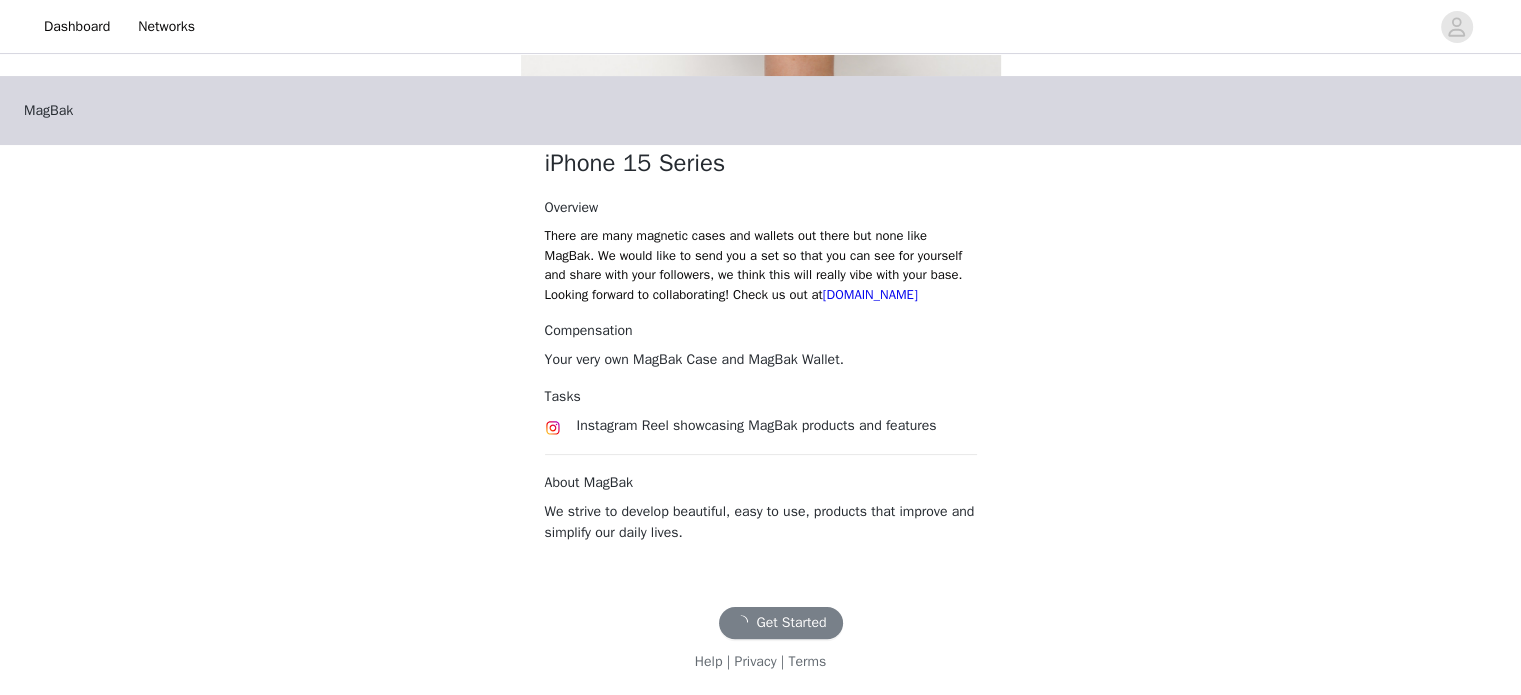 scroll, scrollTop: 0, scrollLeft: 0, axis: both 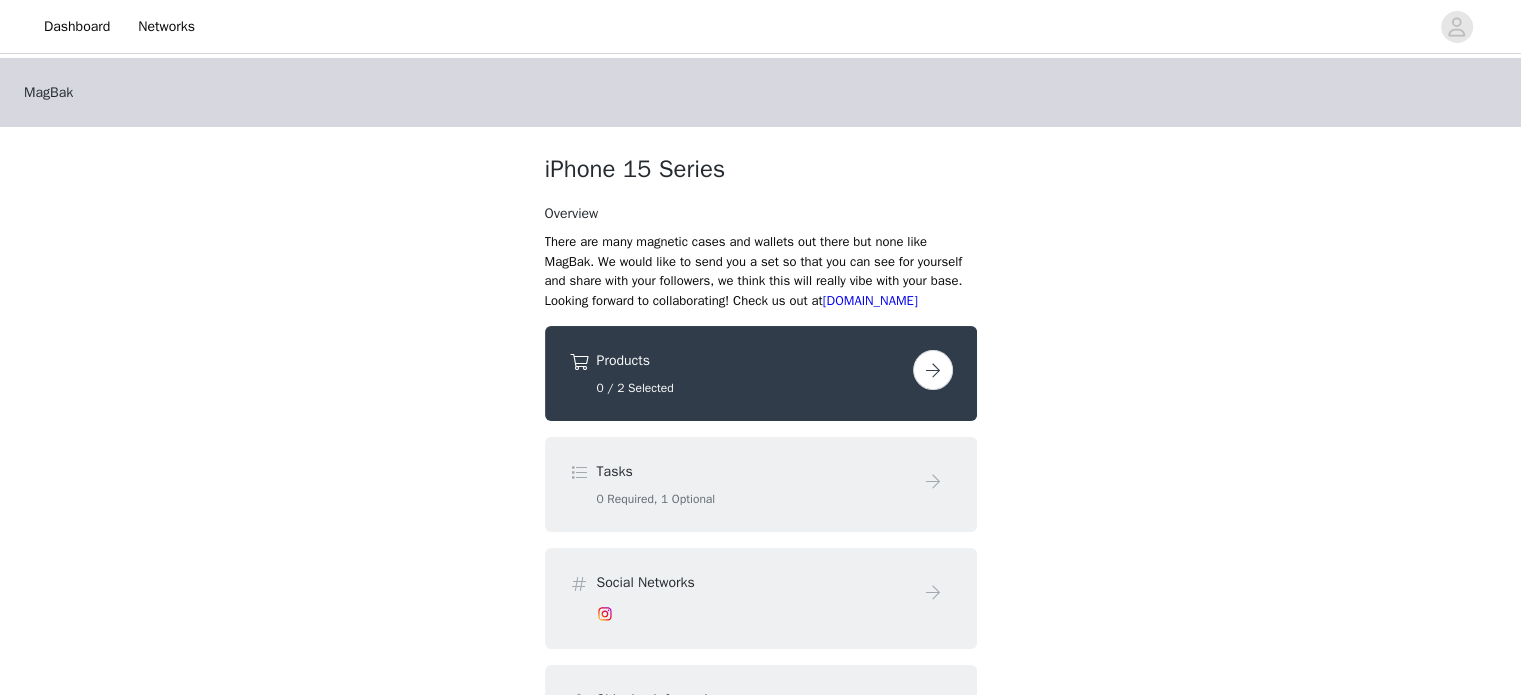 click at bounding box center [933, 370] 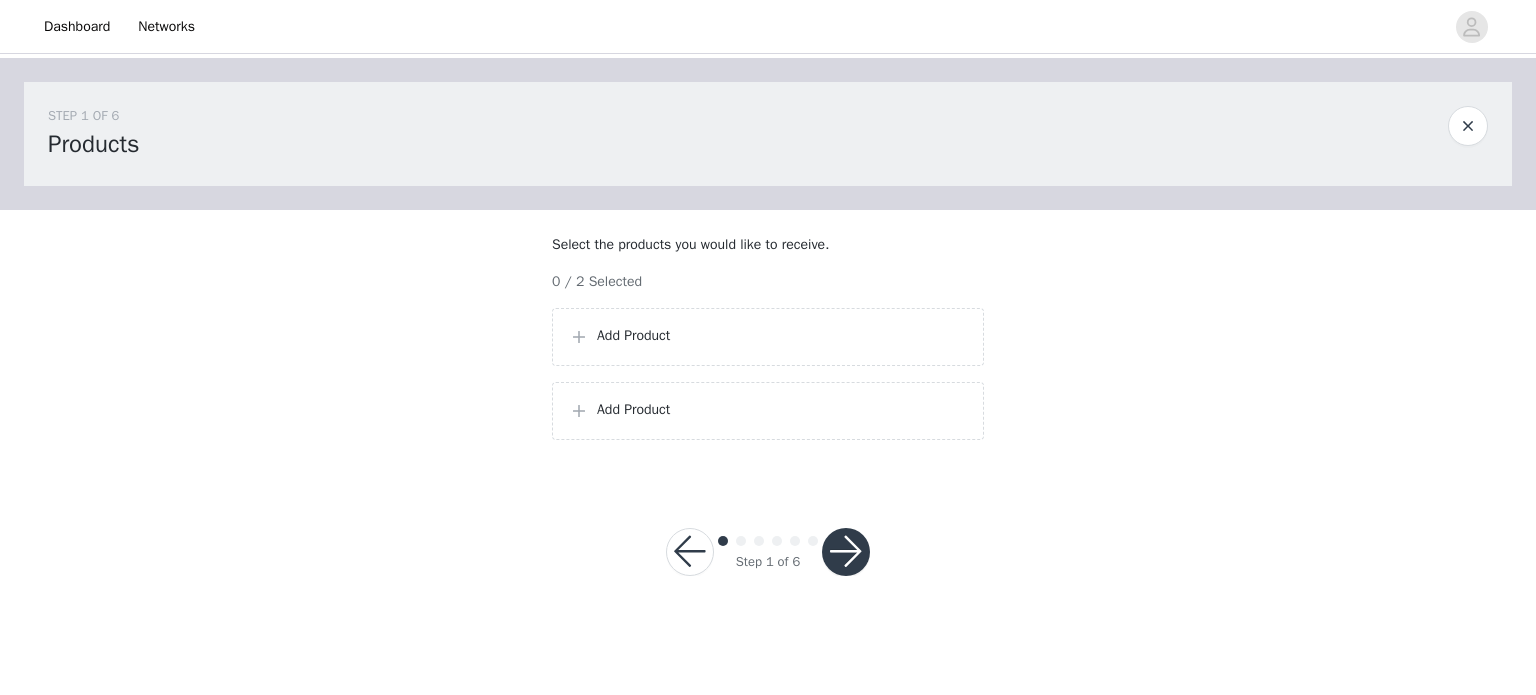 click on "Add Product" at bounding box center (782, 335) 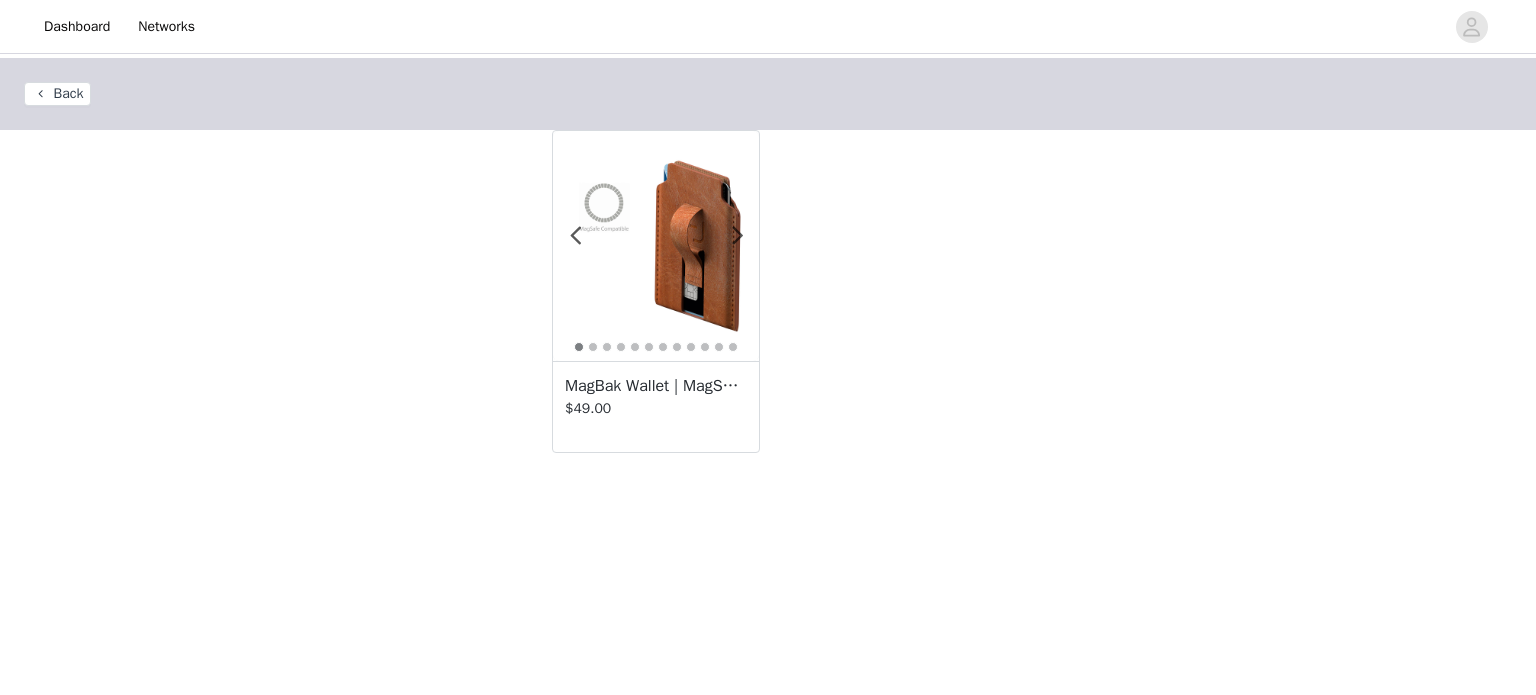 click at bounding box center (656, 246) 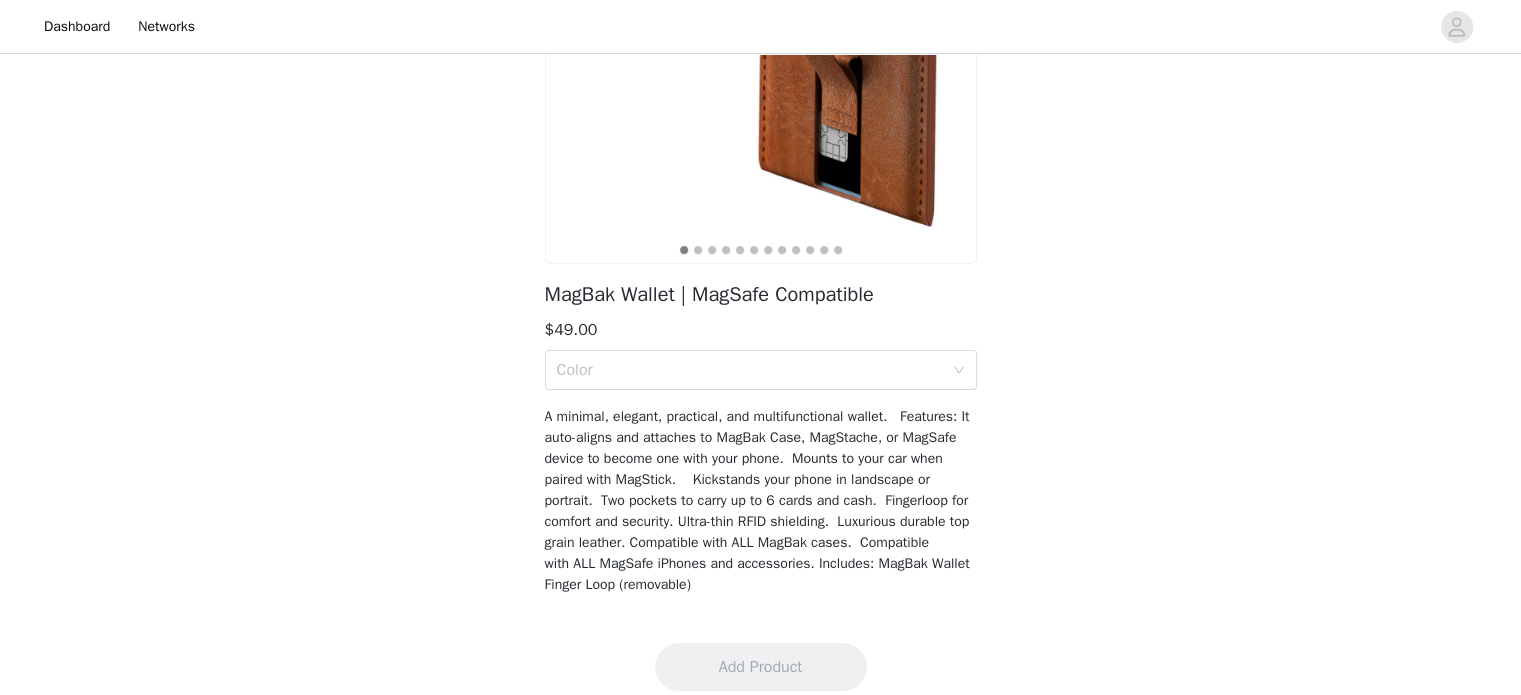 scroll, scrollTop: 299, scrollLeft: 0, axis: vertical 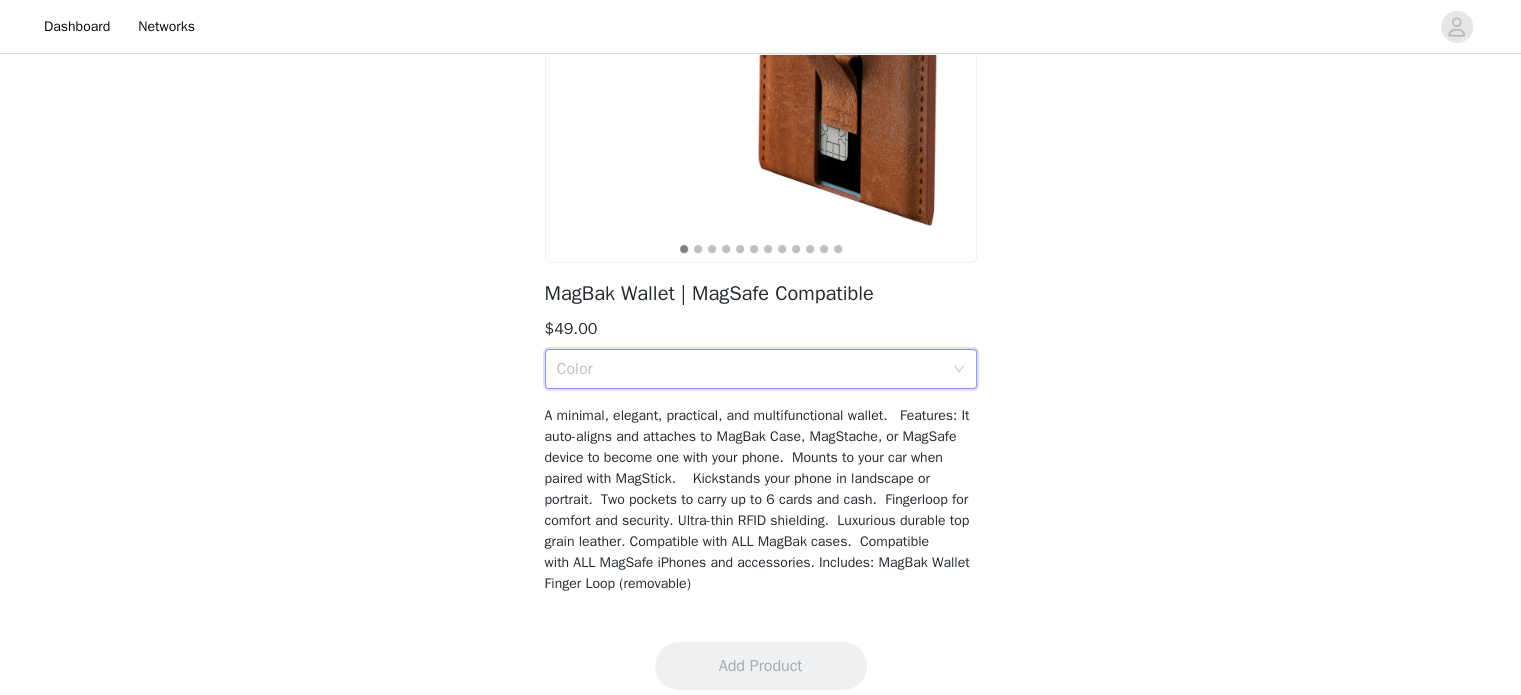 click on "Color" at bounding box center [754, 369] 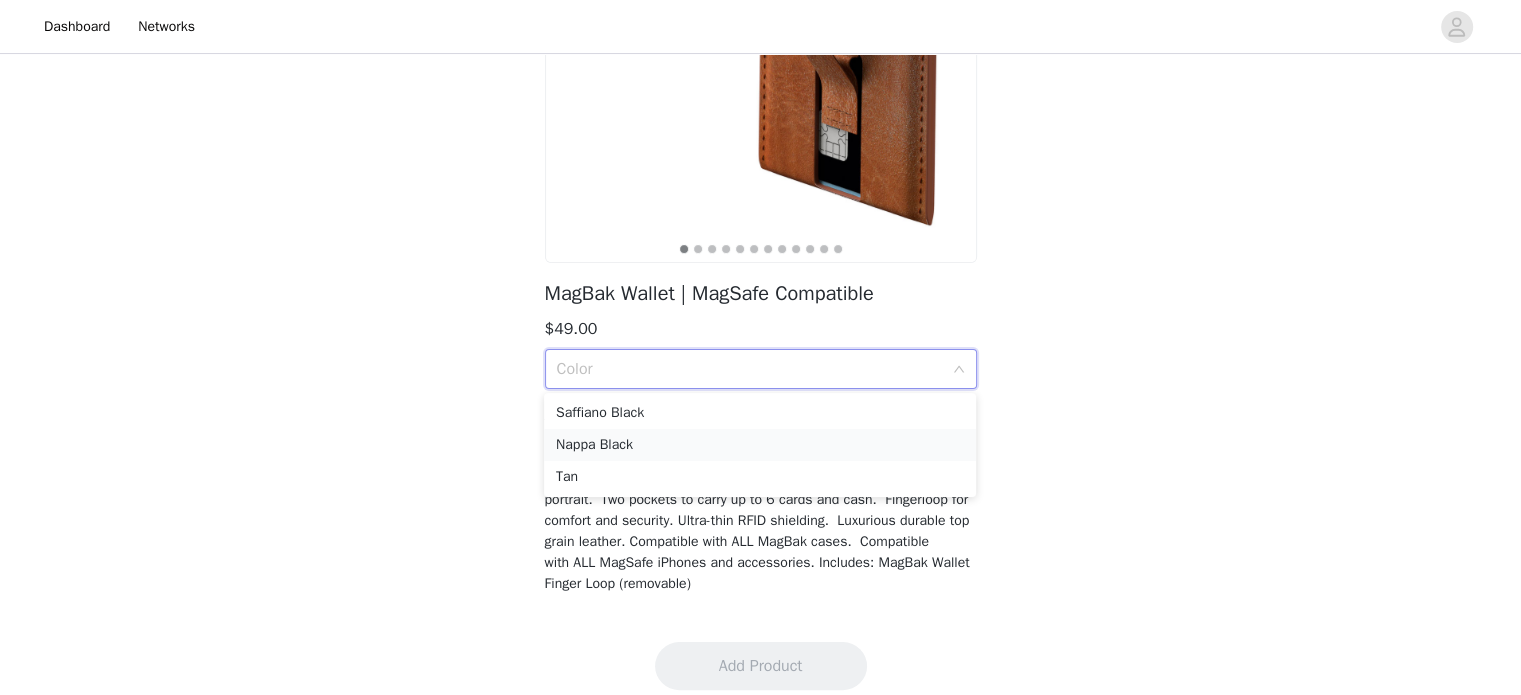 click on "Nappa Black" at bounding box center [760, 445] 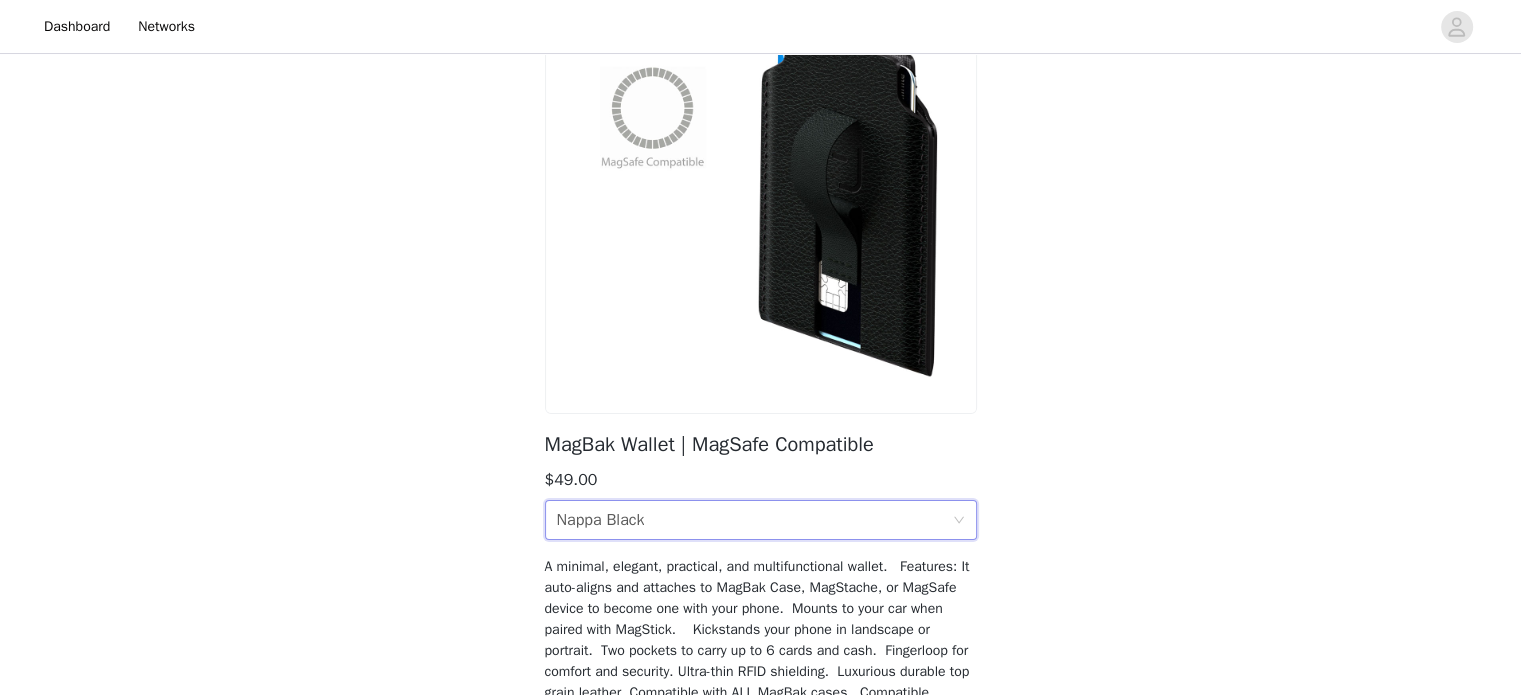 scroll, scrollTop: 317, scrollLeft: 0, axis: vertical 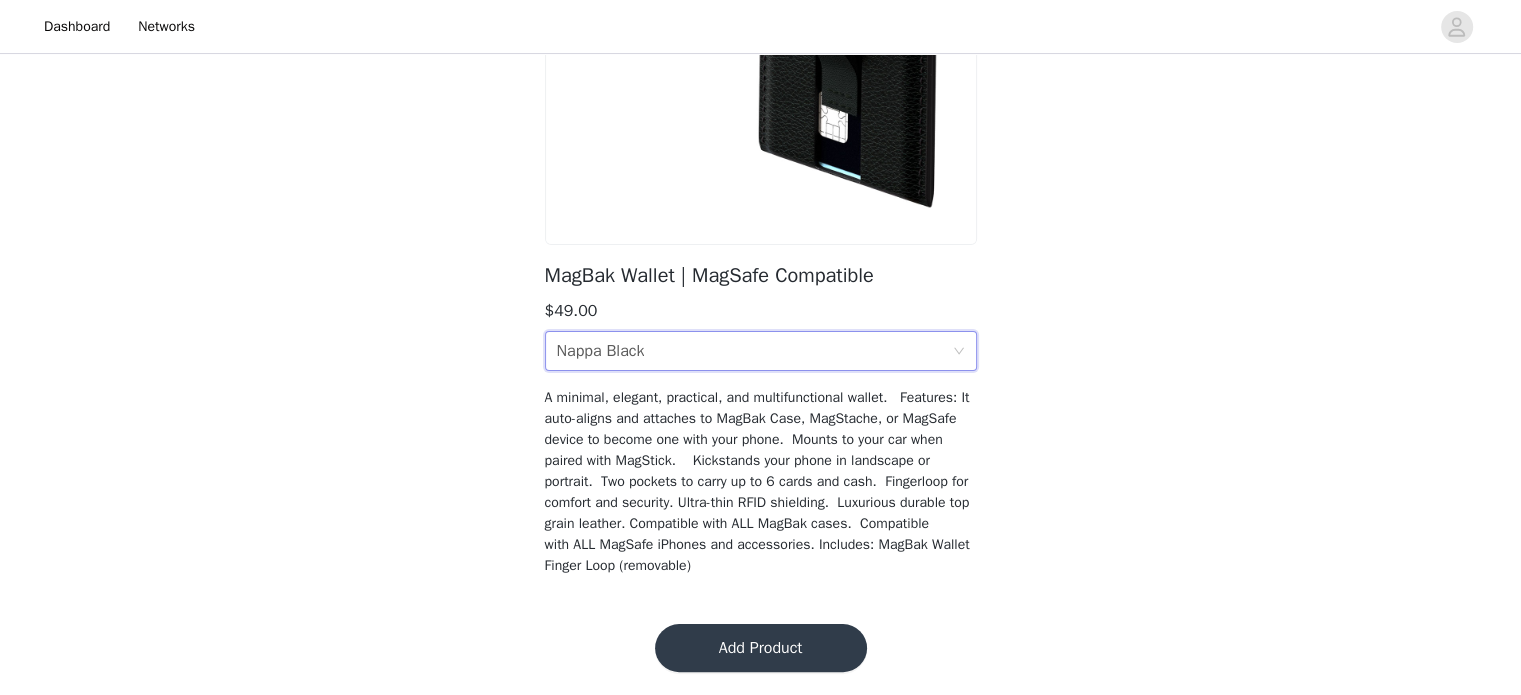 click on "Color Nappa Black" at bounding box center (754, 351) 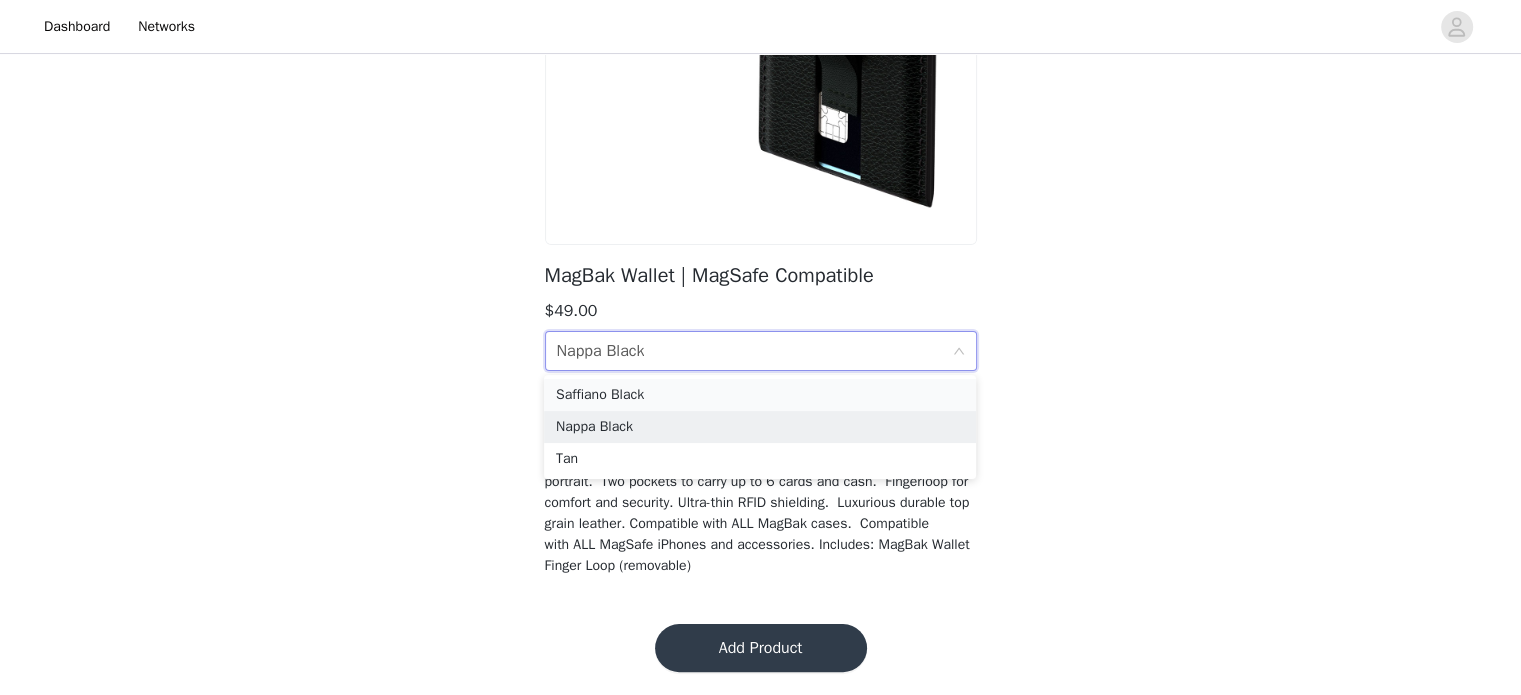 click on "Saffiano Black" at bounding box center [760, 395] 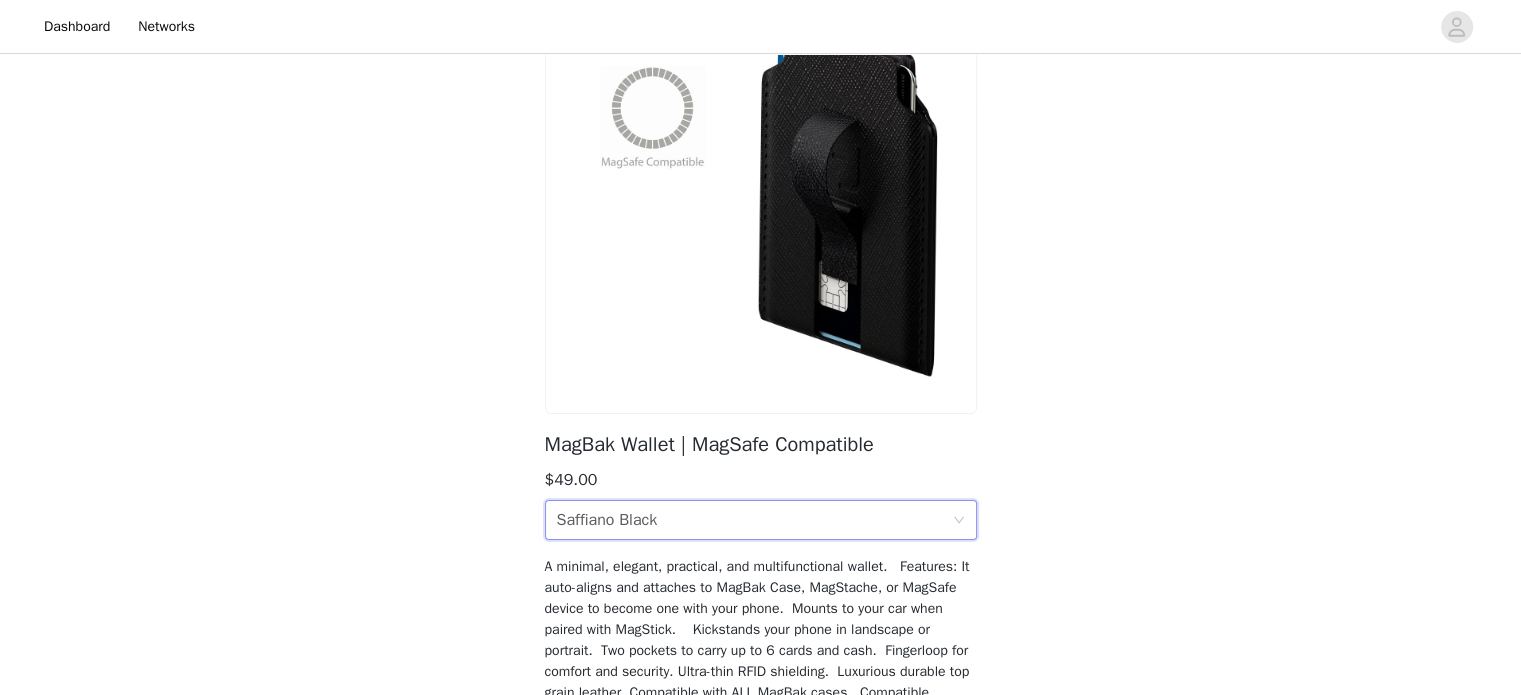 scroll, scrollTop: 144, scrollLeft: 0, axis: vertical 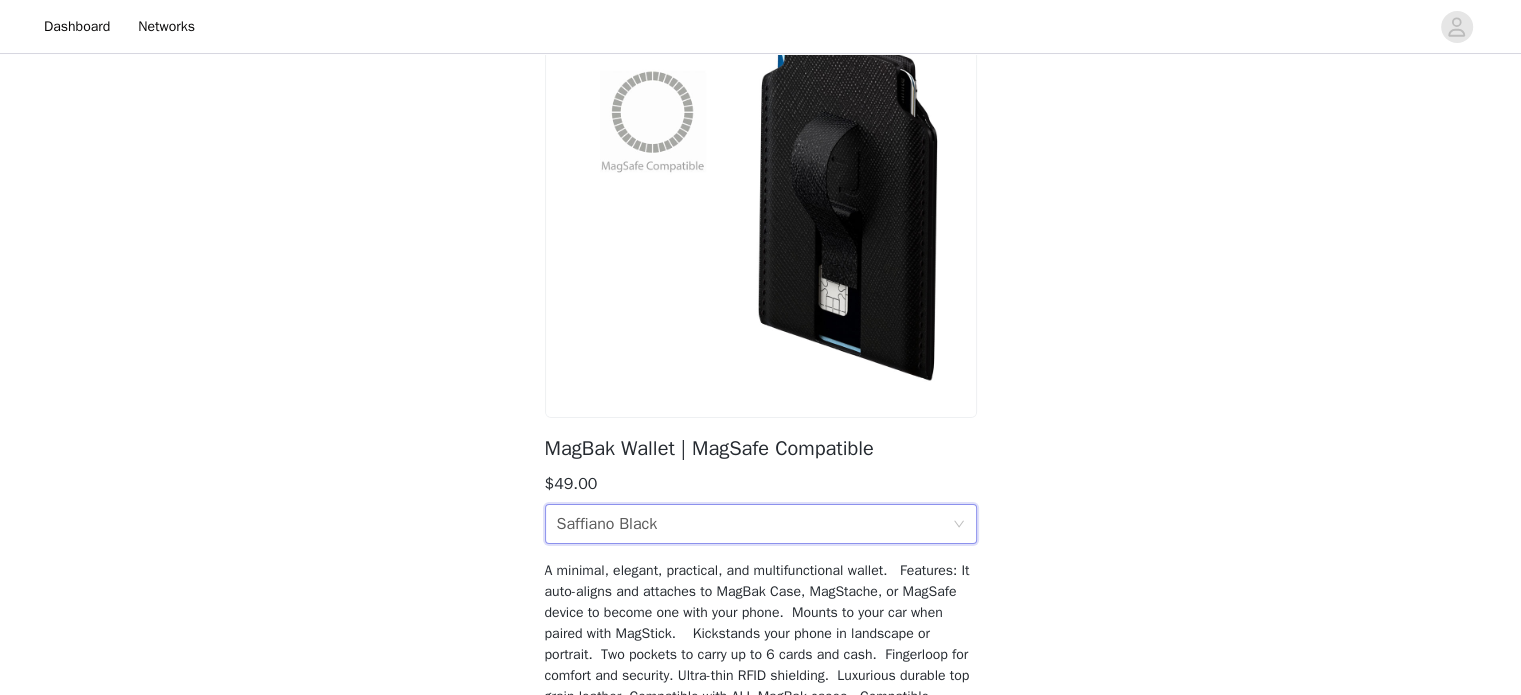 click on "Color Saffiano Black" at bounding box center (754, 524) 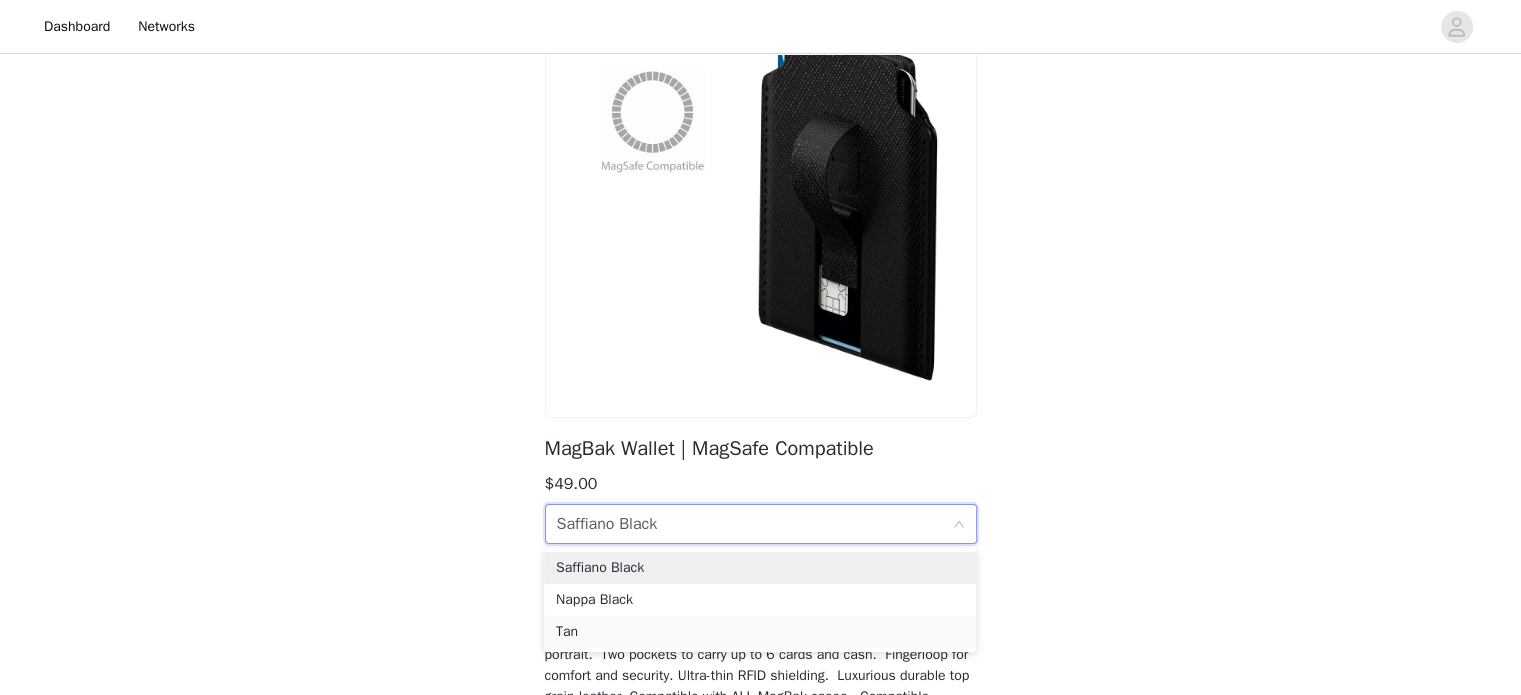 click on "Tan" at bounding box center [760, 632] 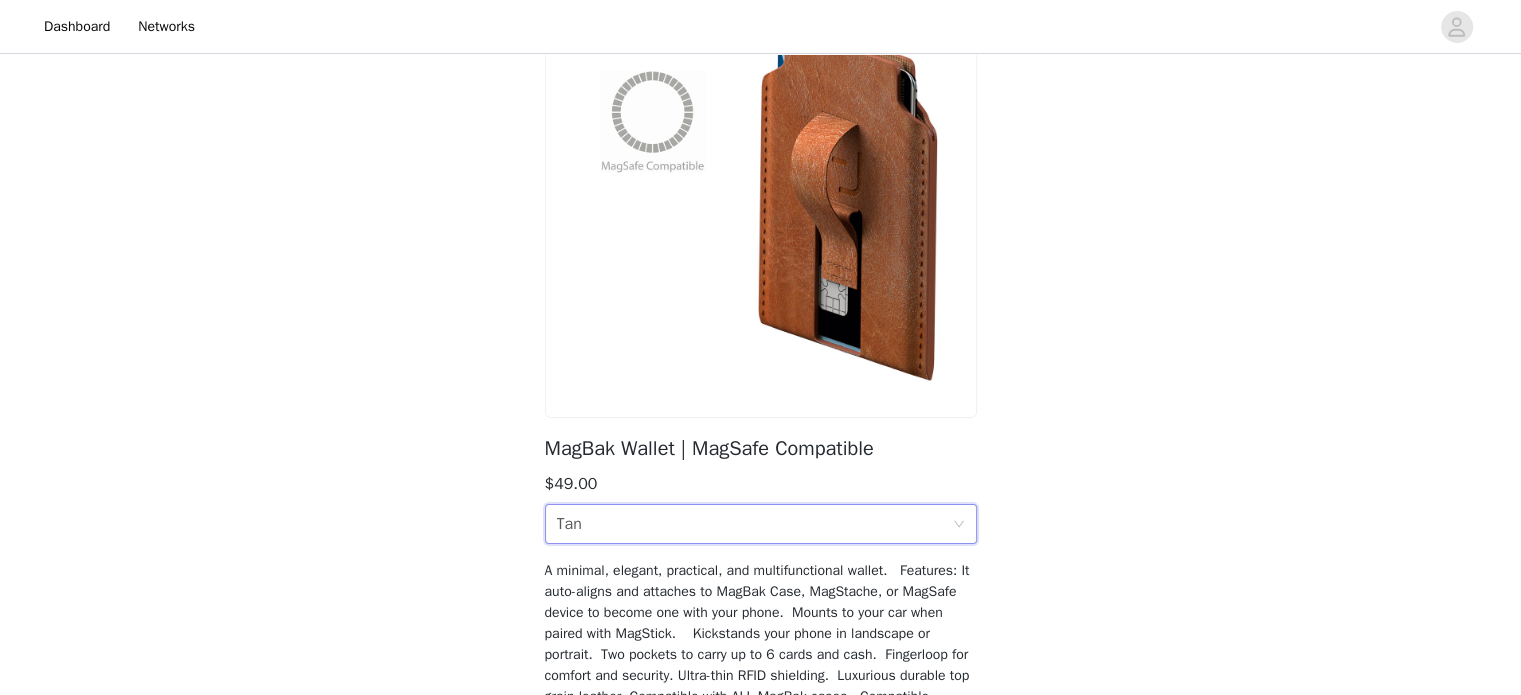 scroll, scrollTop: 317, scrollLeft: 0, axis: vertical 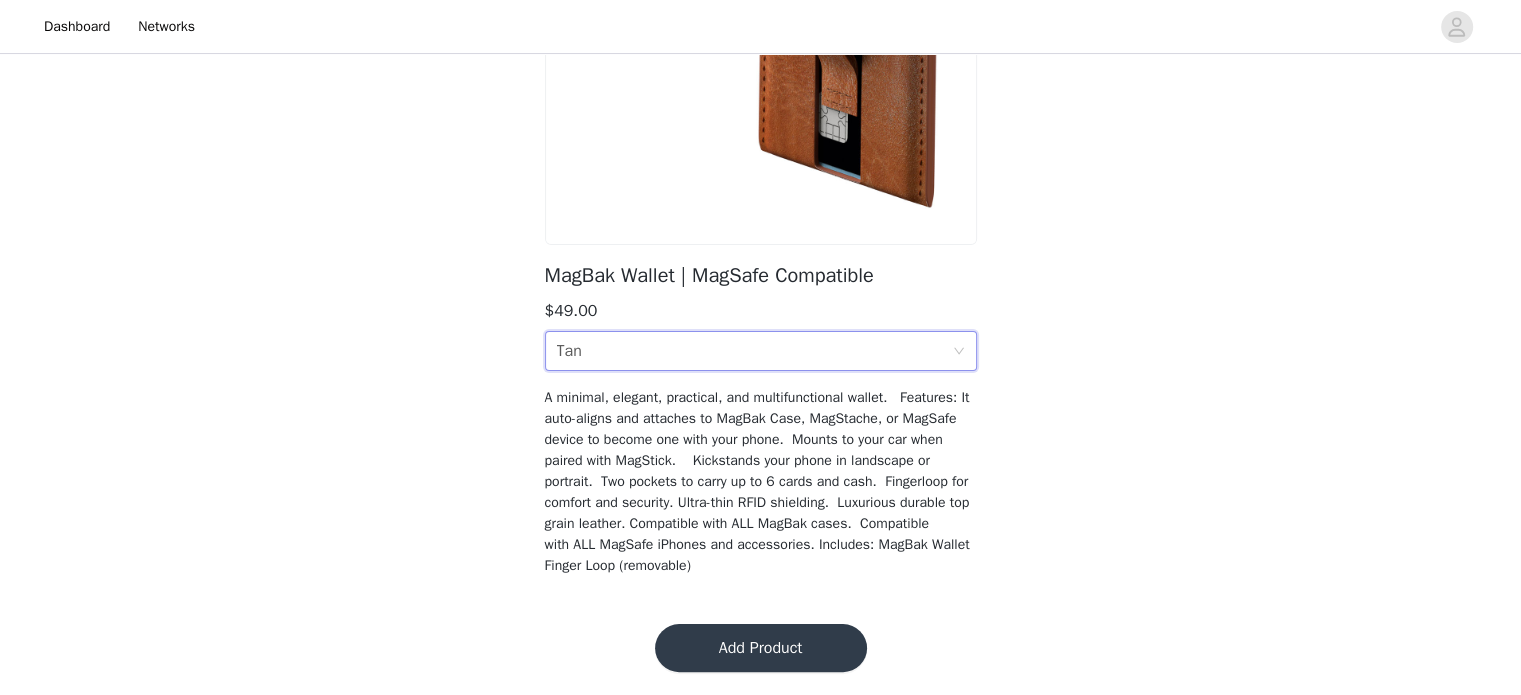 click on "Add Product" at bounding box center [761, 648] 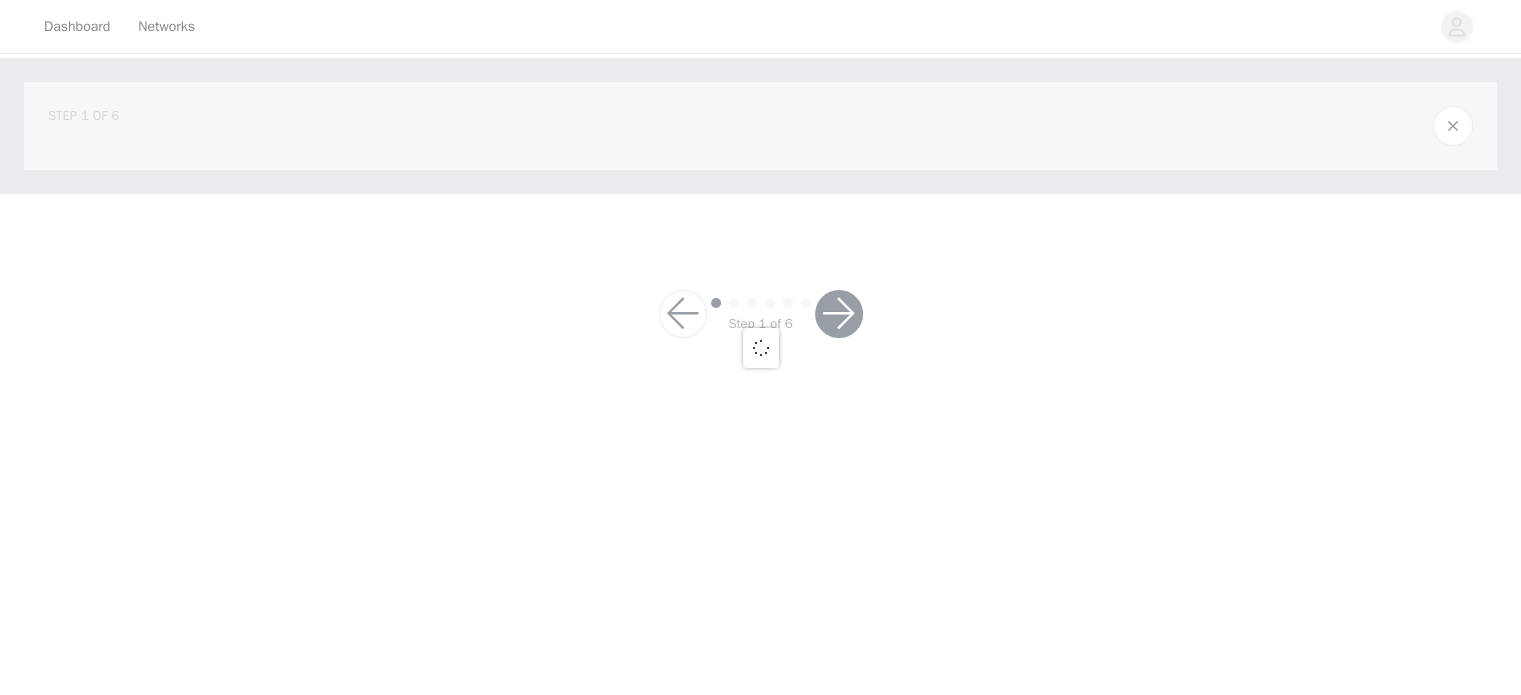 scroll, scrollTop: 0, scrollLeft: 0, axis: both 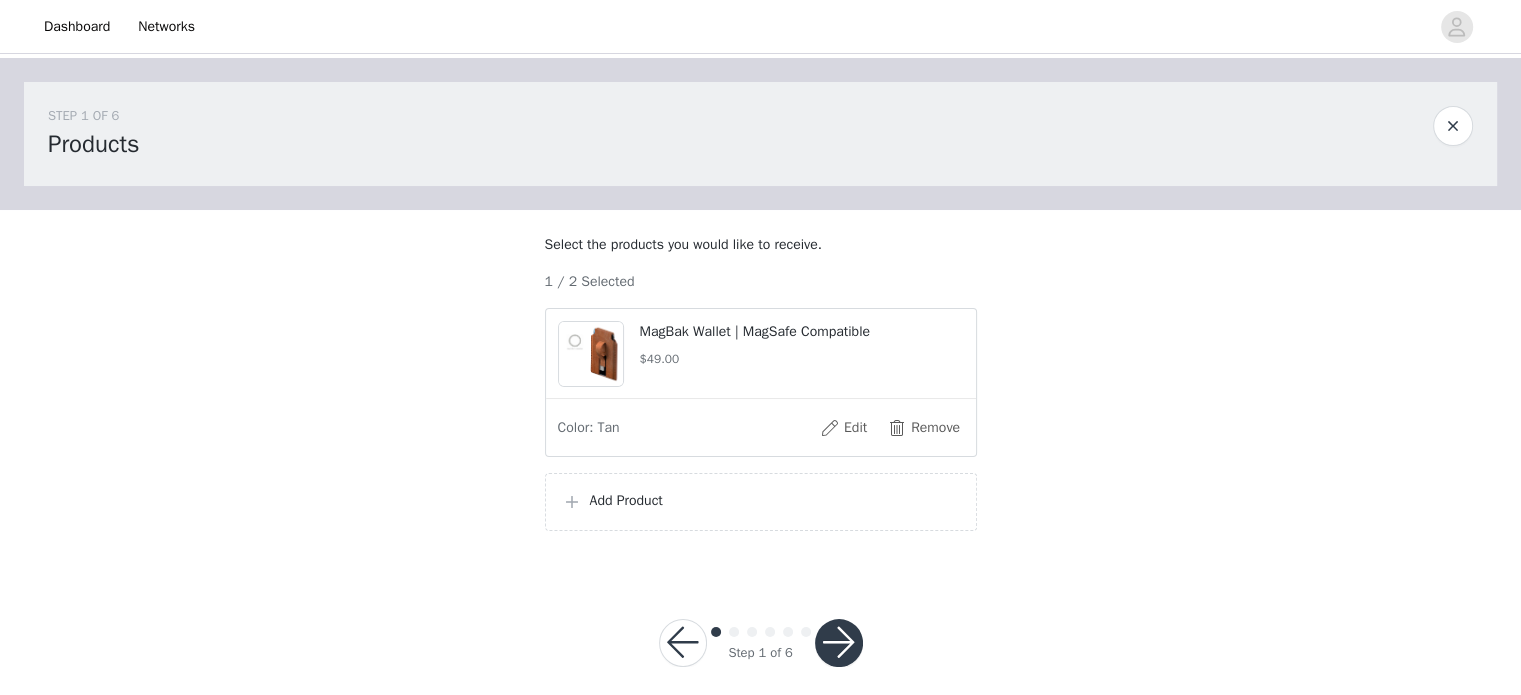 click at bounding box center (839, 643) 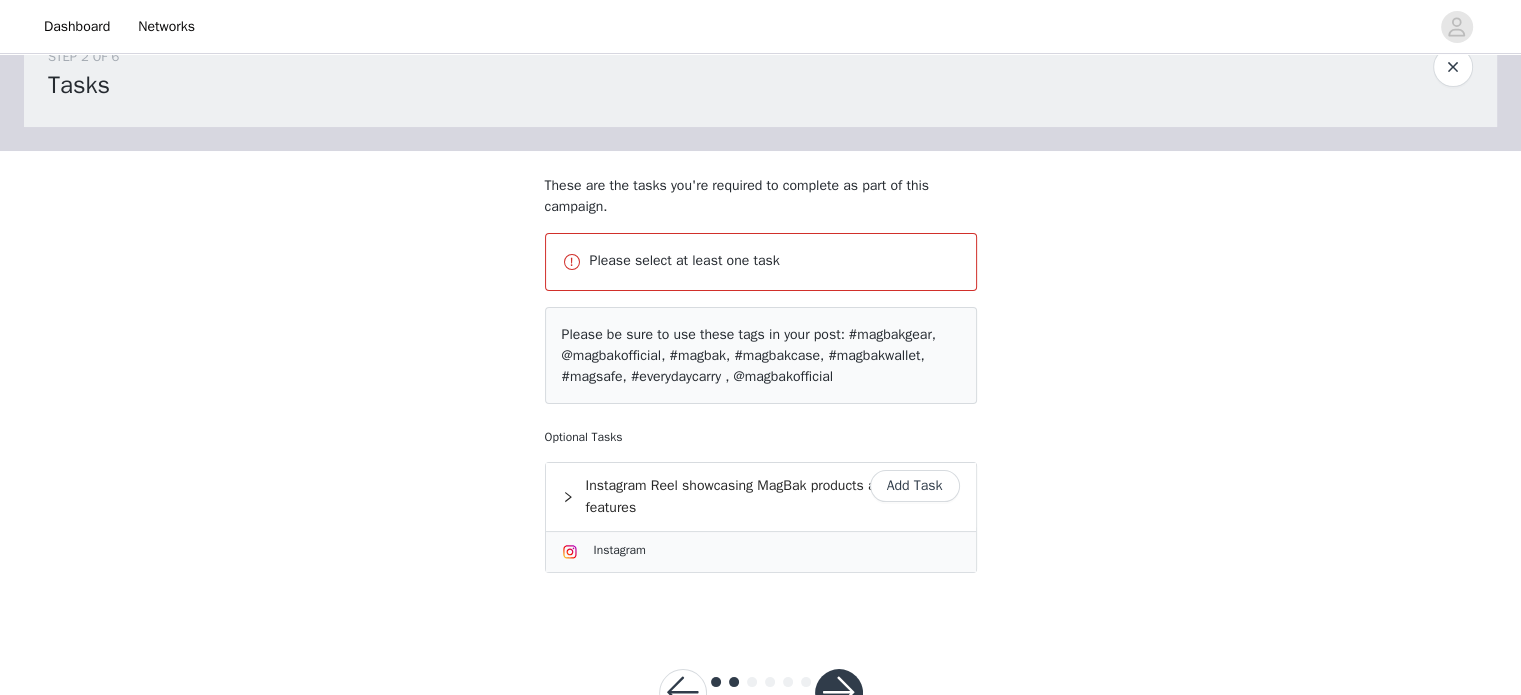 scroll, scrollTop: 60, scrollLeft: 0, axis: vertical 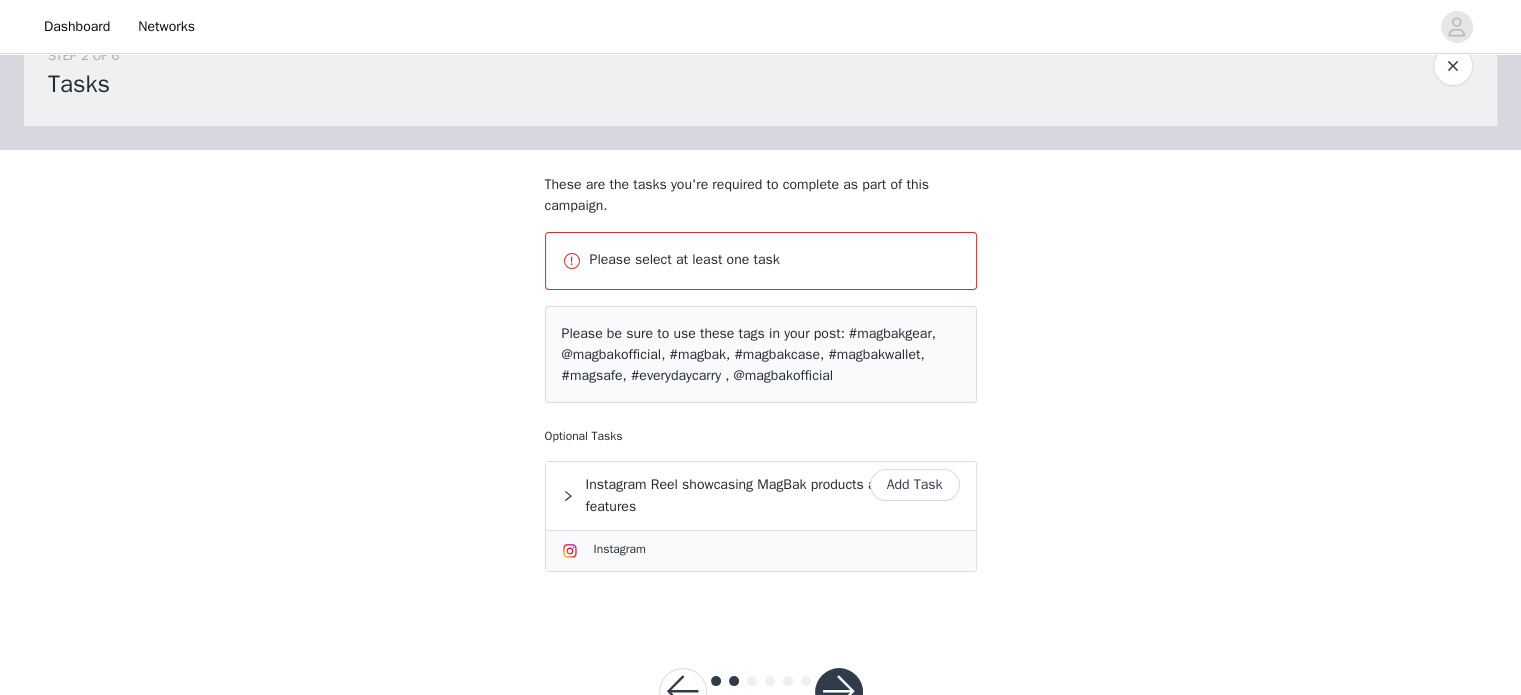 click on "Add Task" at bounding box center (915, 485) 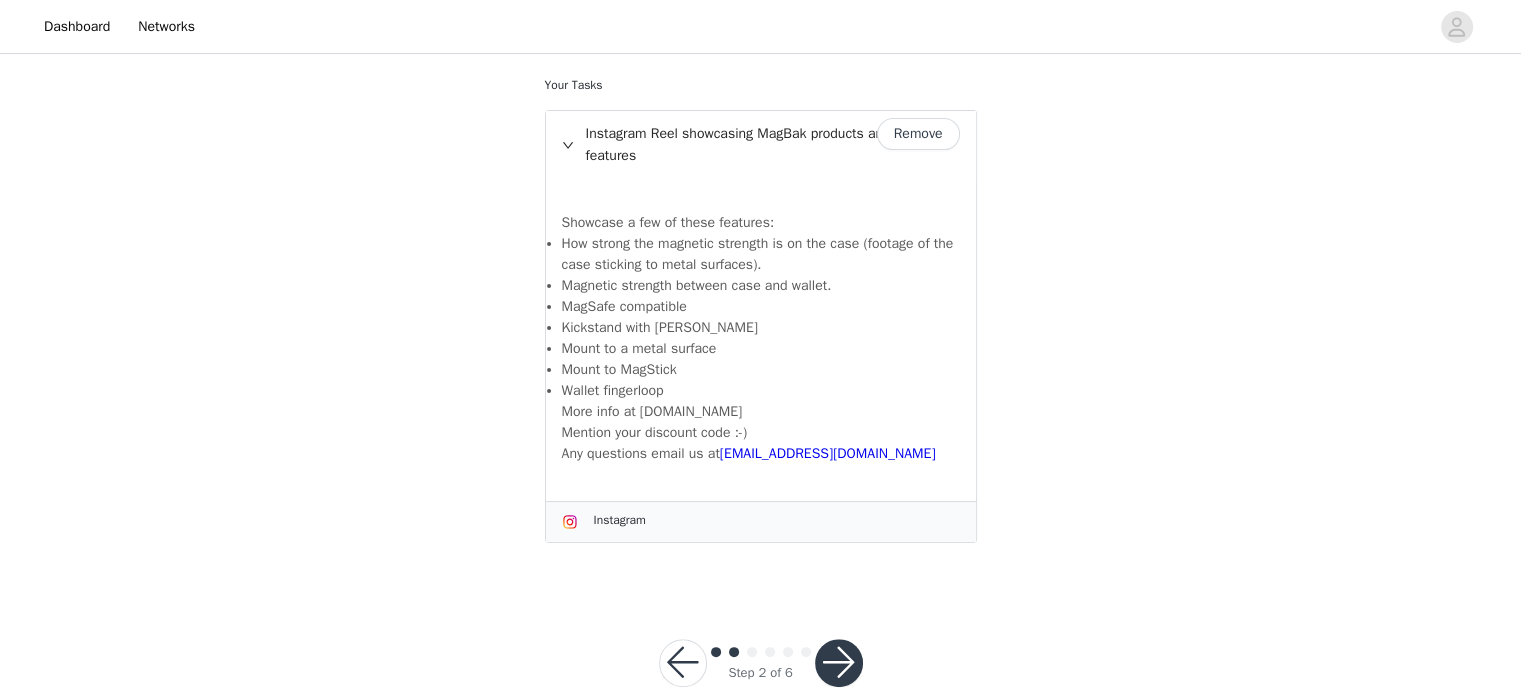 scroll, scrollTop: 375, scrollLeft: 0, axis: vertical 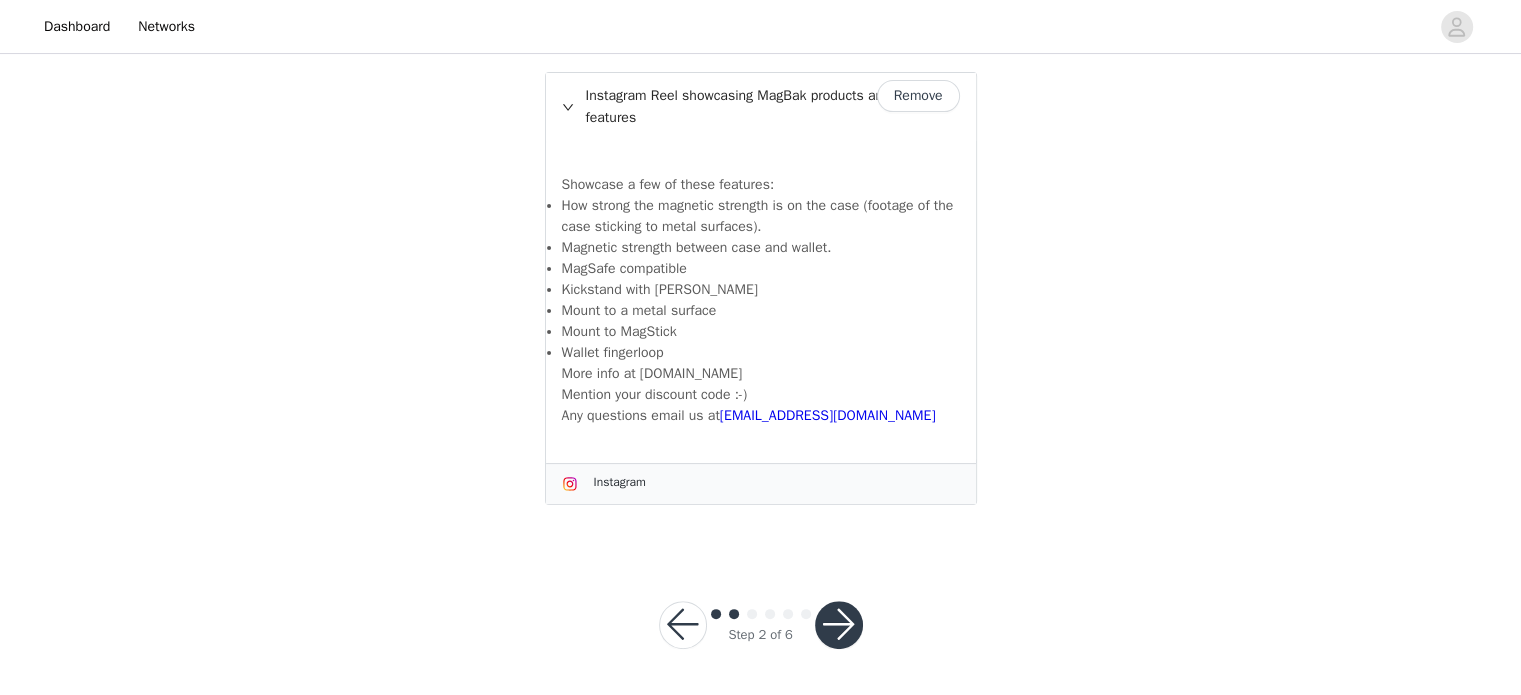 click at bounding box center [839, 625] 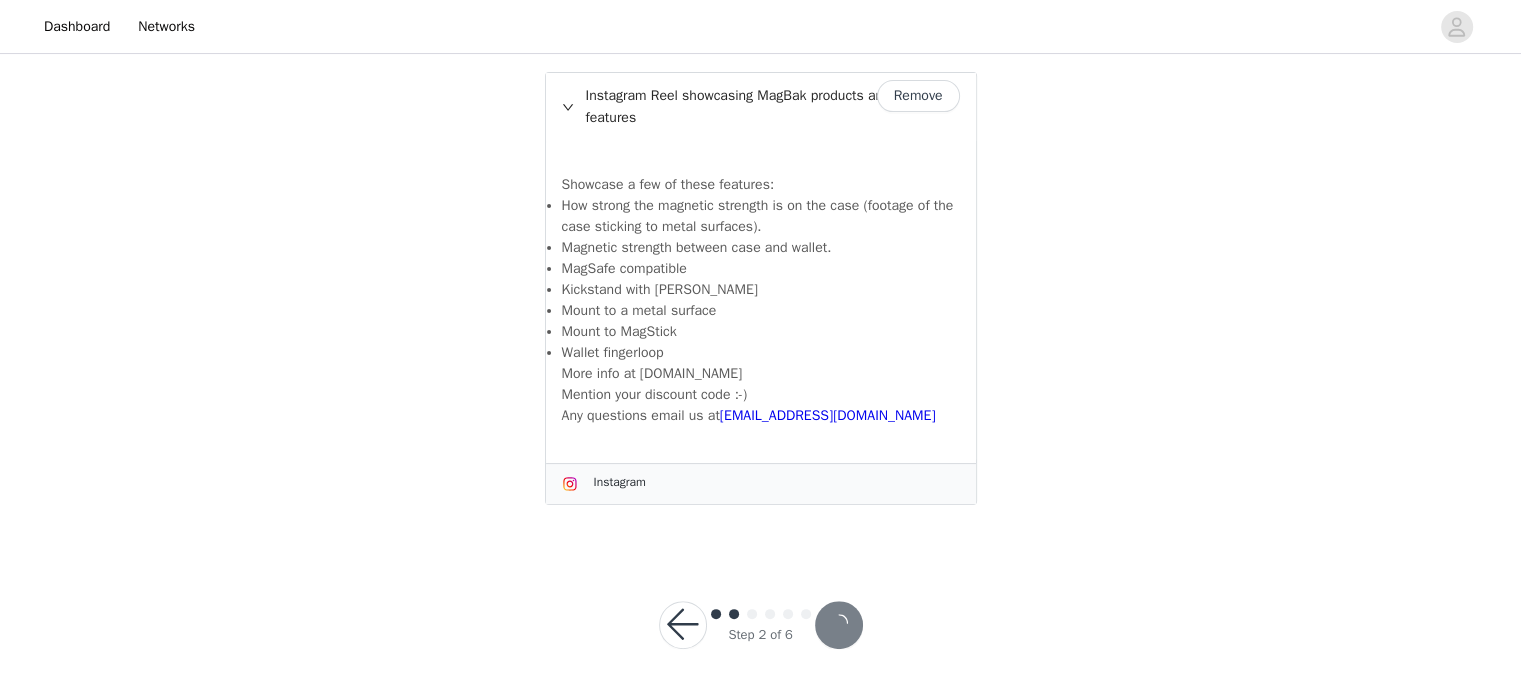 scroll, scrollTop: 0, scrollLeft: 0, axis: both 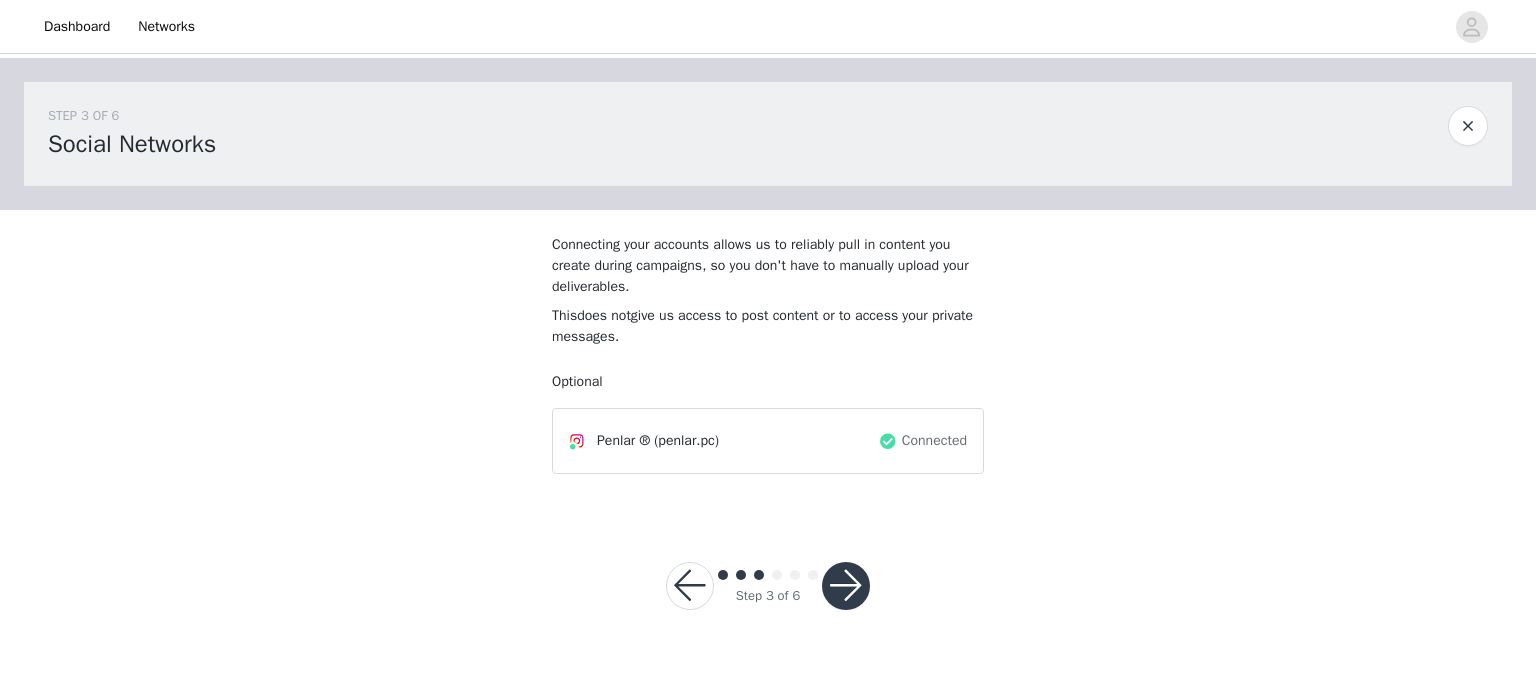 click at bounding box center (846, 586) 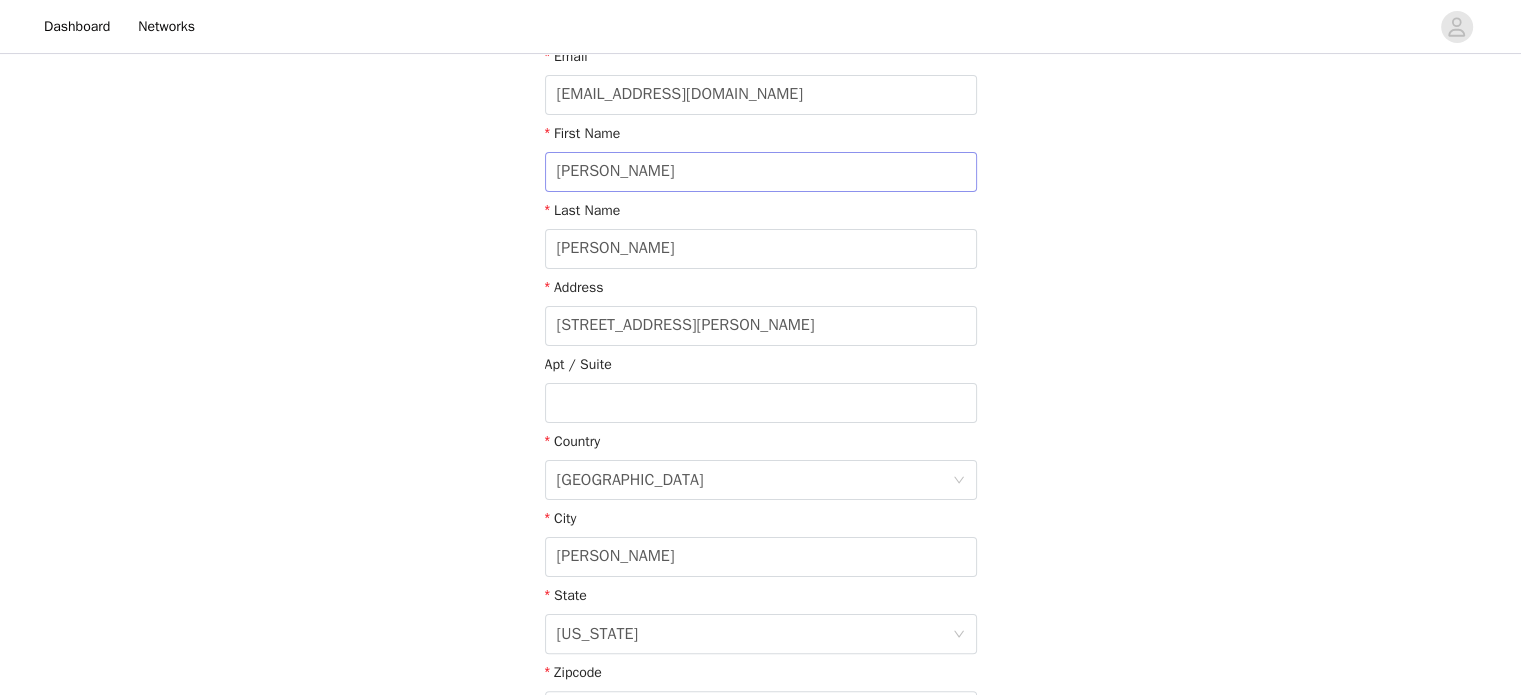 scroll, scrollTop: 212, scrollLeft: 0, axis: vertical 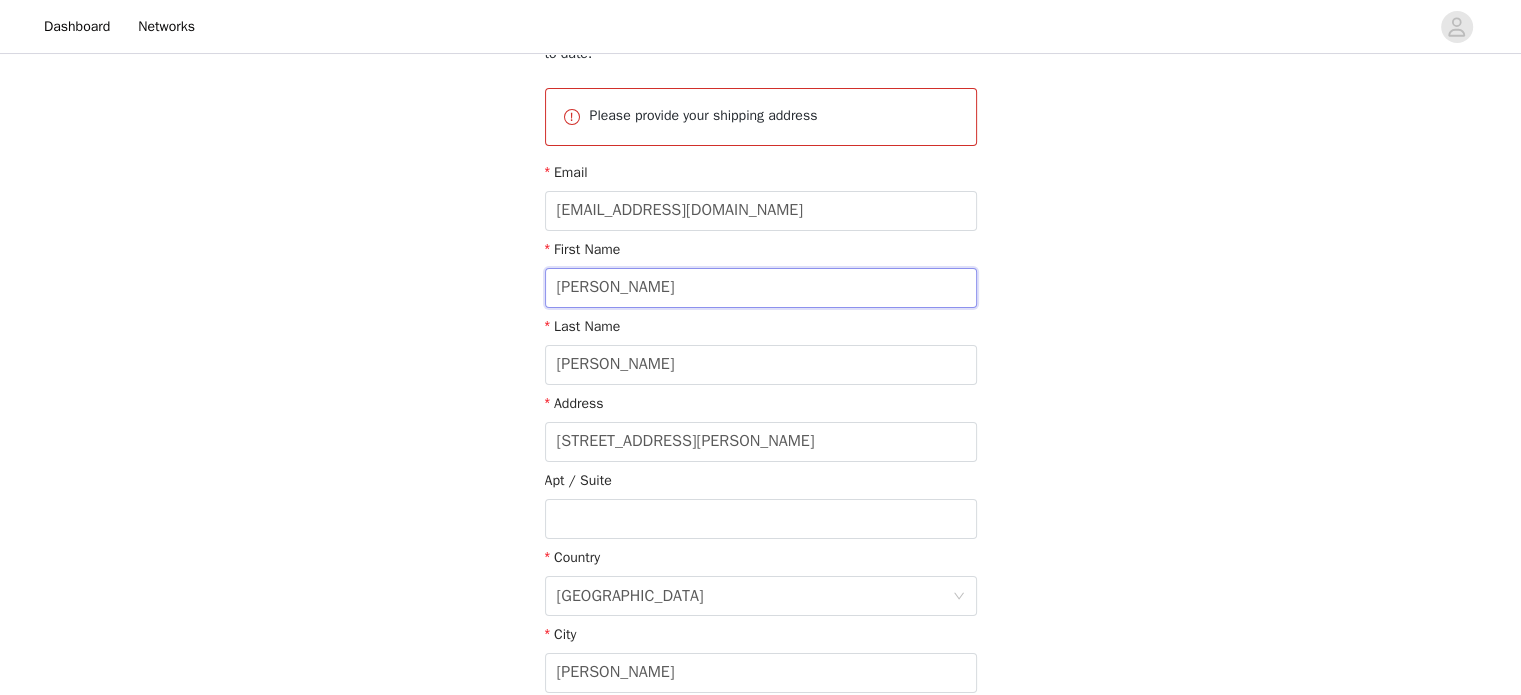 click on "Ivan" at bounding box center [761, 288] 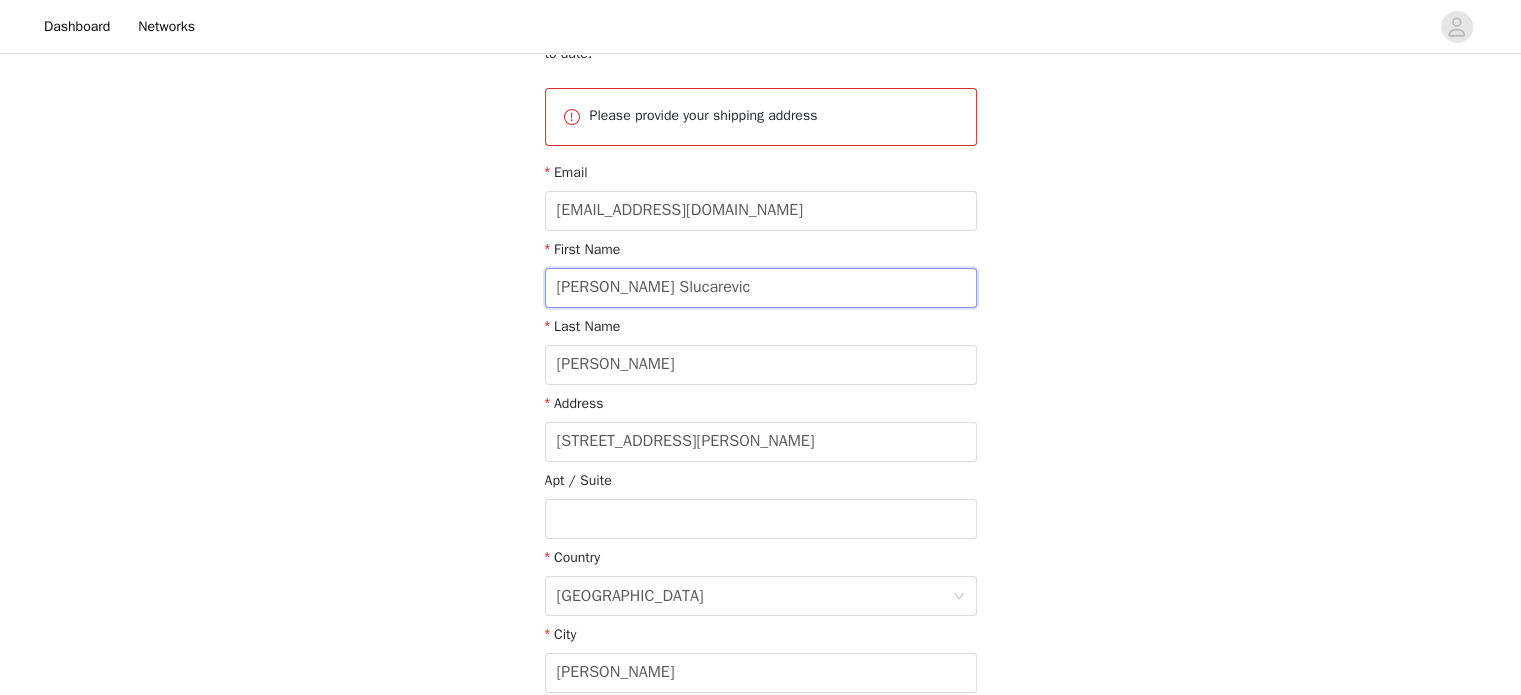 click on "Zivaljevic Slucarevic" at bounding box center (761, 288) 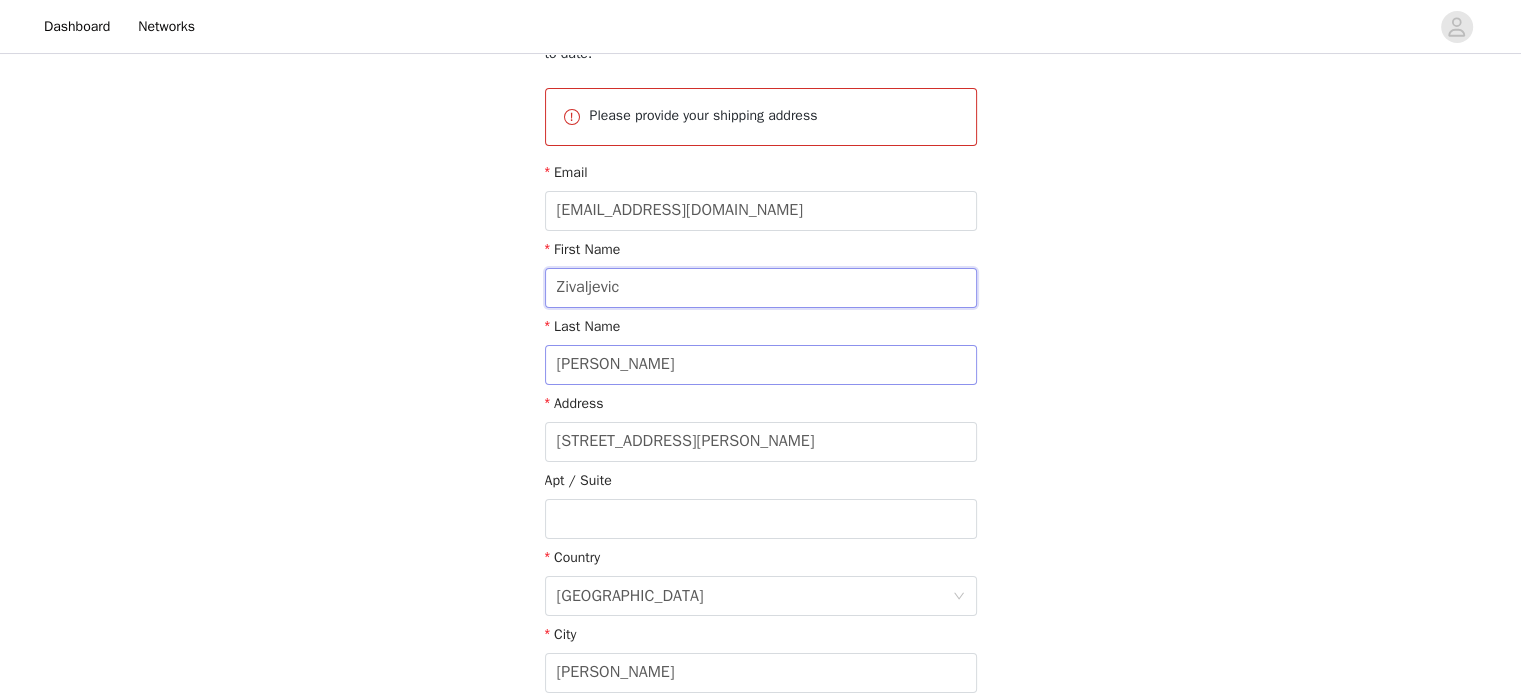 type on "Zivaljevic" 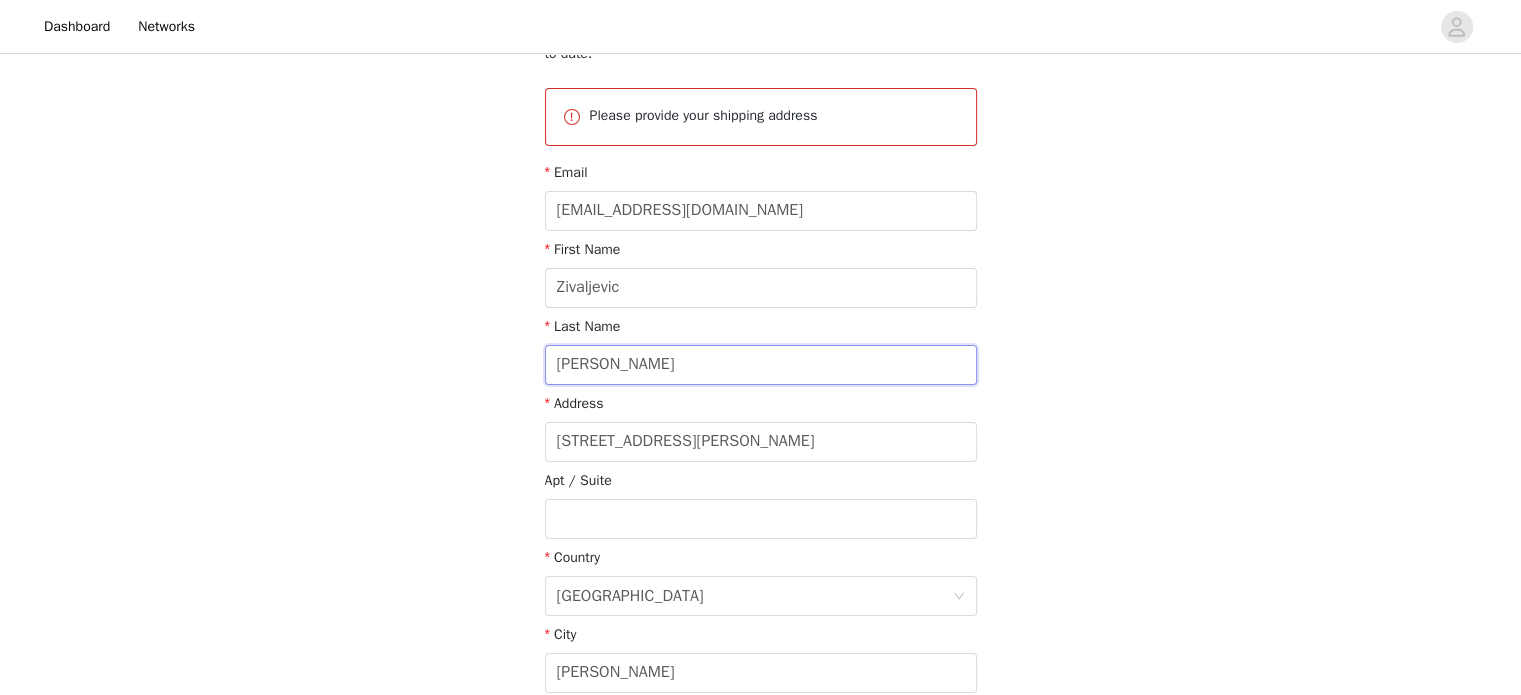 click on "Kojadinovic" at bounding box center [761, 365] 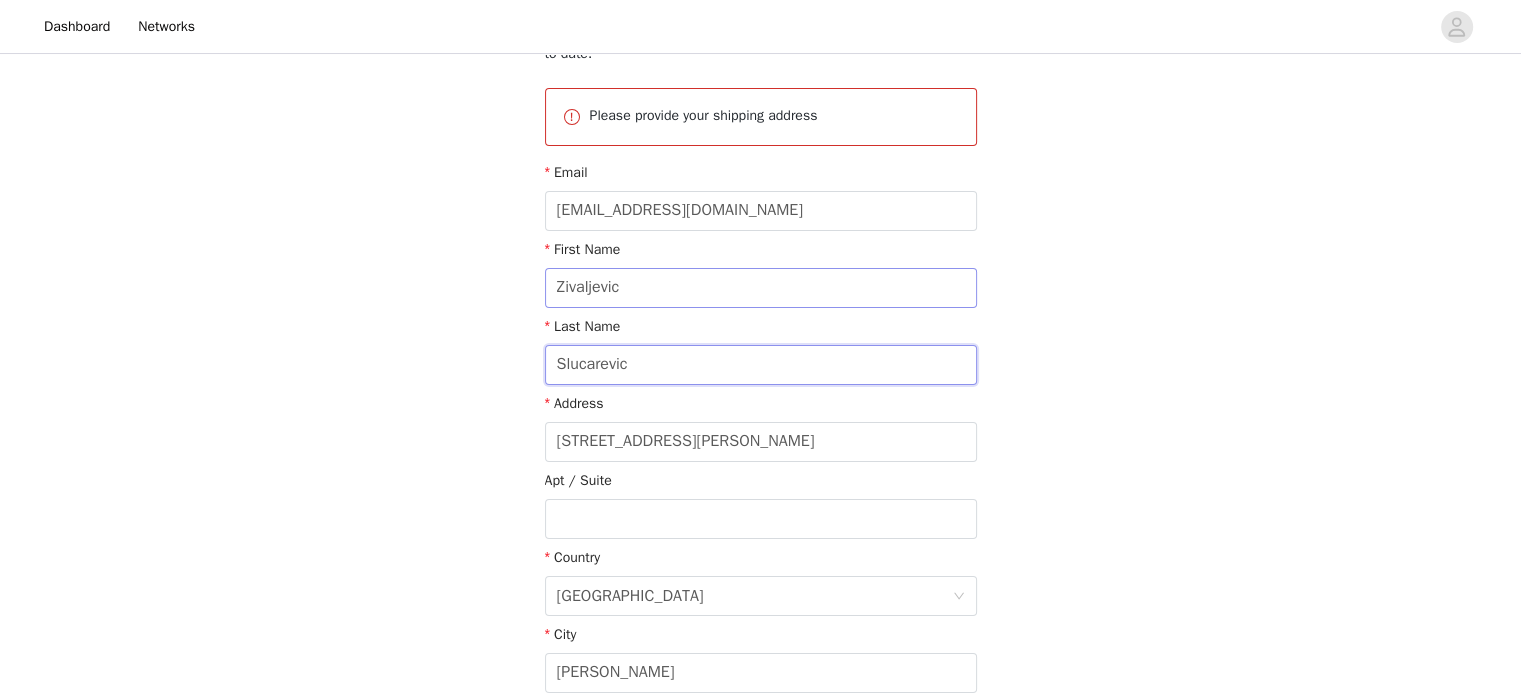 type on "Slucarevic" 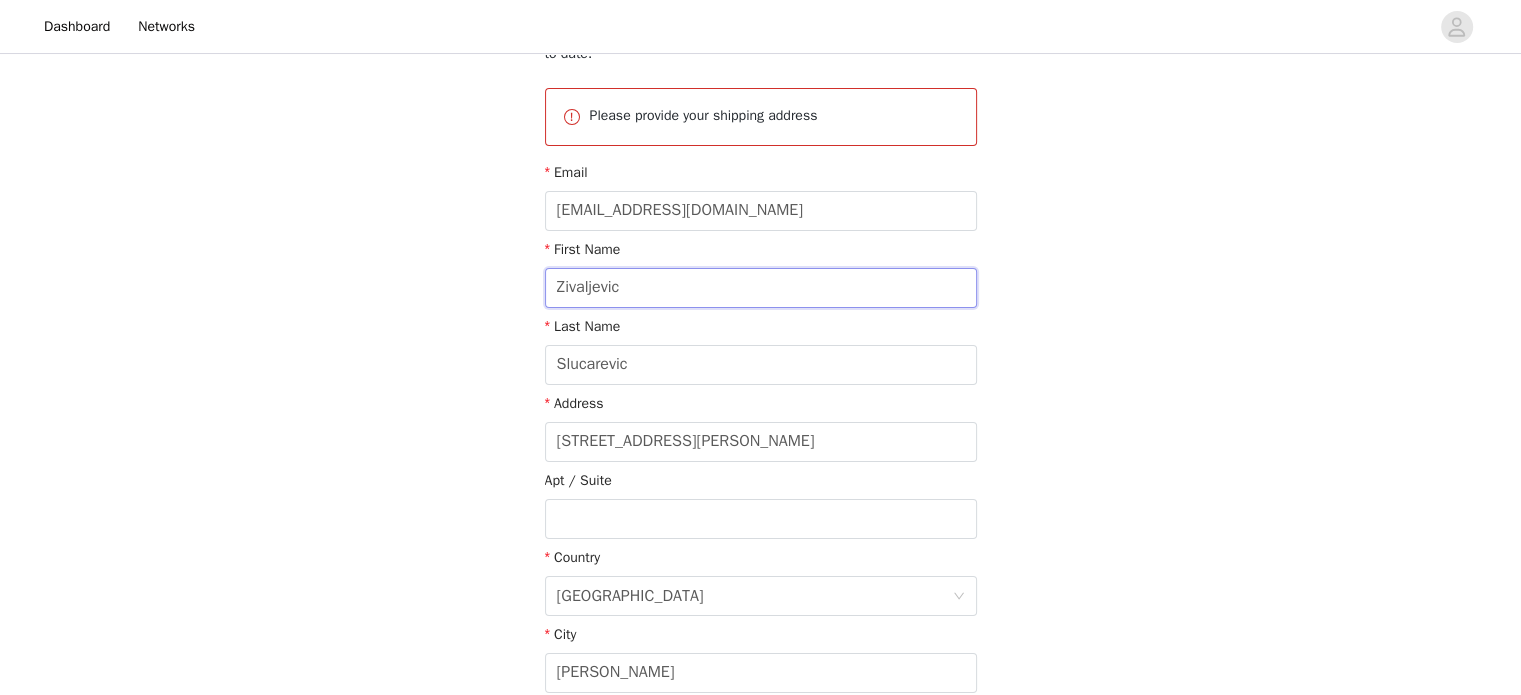 click on "Zivaljevic" at bounding box center (761, 288) 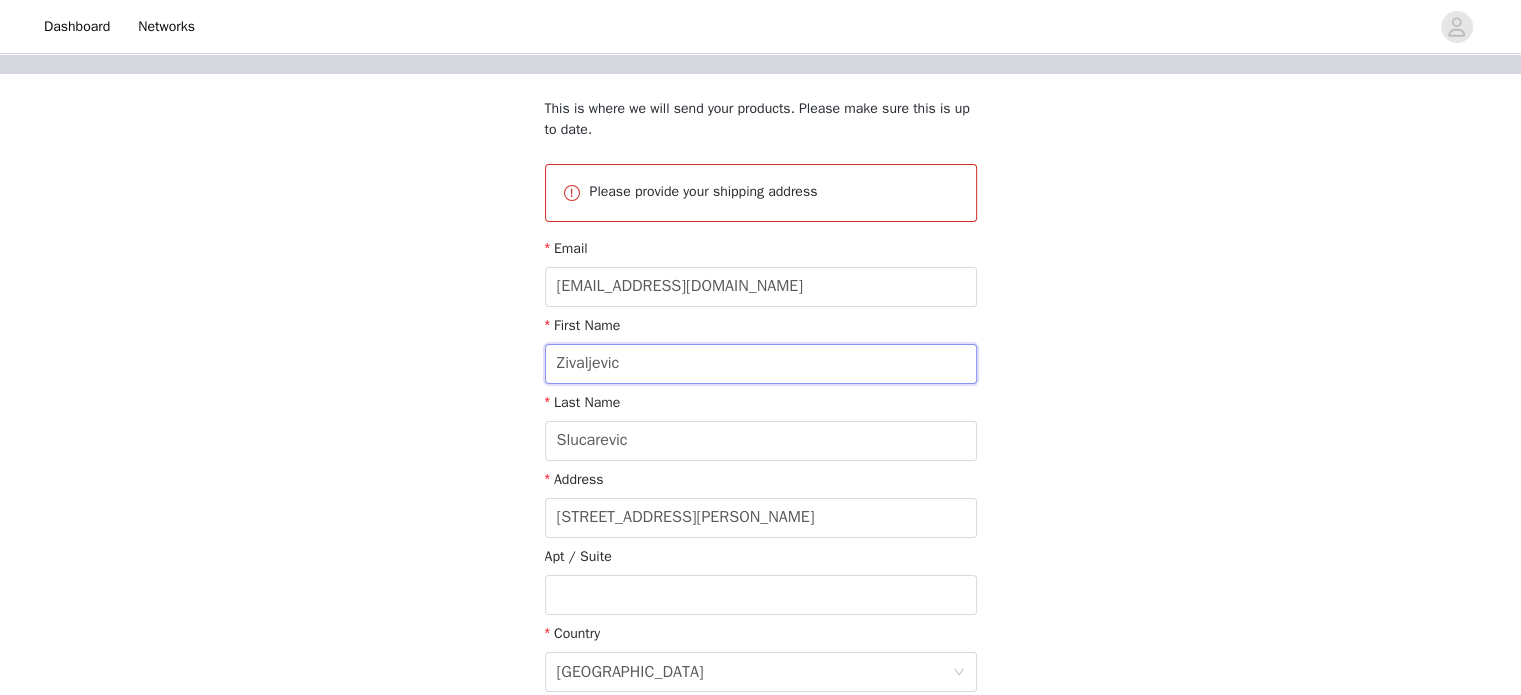 type on "Zivaljevic" 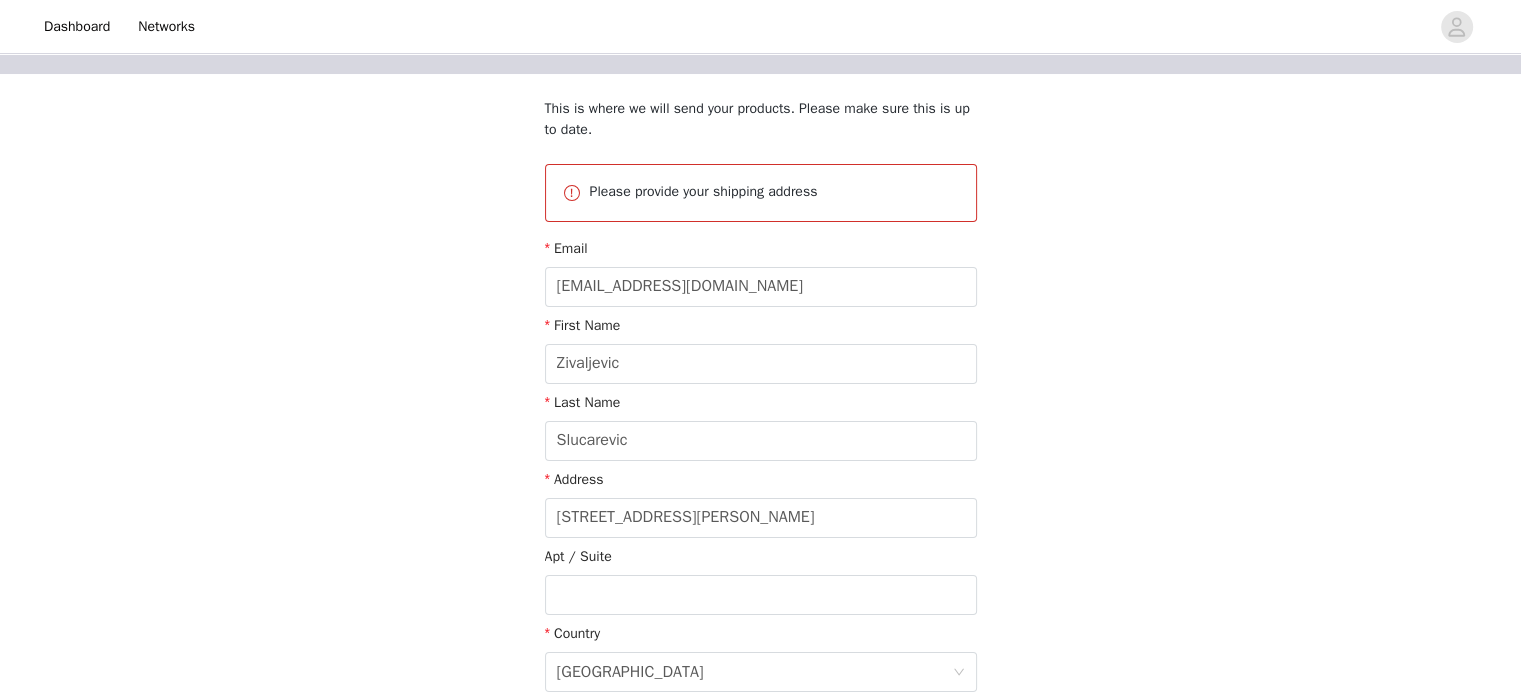 click on "STEP 4 OF 6
Shipping Information
This is where we will send your products. Please make sure this is up to date.         Please provide your shipping address     Email ivankoja@penlarshop.com   First Name Zivaljevic   Last Name Slucarevic   Address 30 North Gould Street   Apt / Suite   Country
United States
City Sheridan   State
Wyoming
Zipcode 82801" at bounding box center (760, 438) 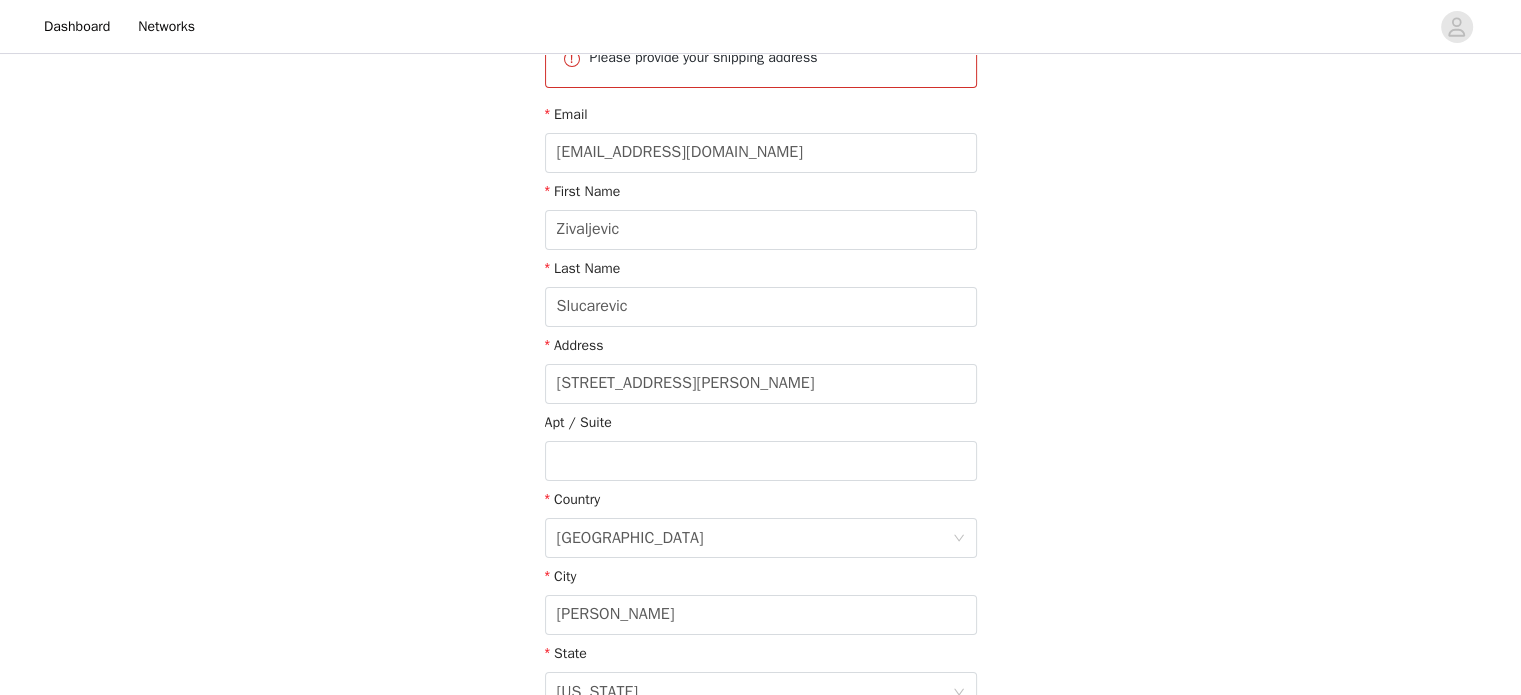 scroll, scrollTop: 285, scrollLeft: 0, axis: vertical 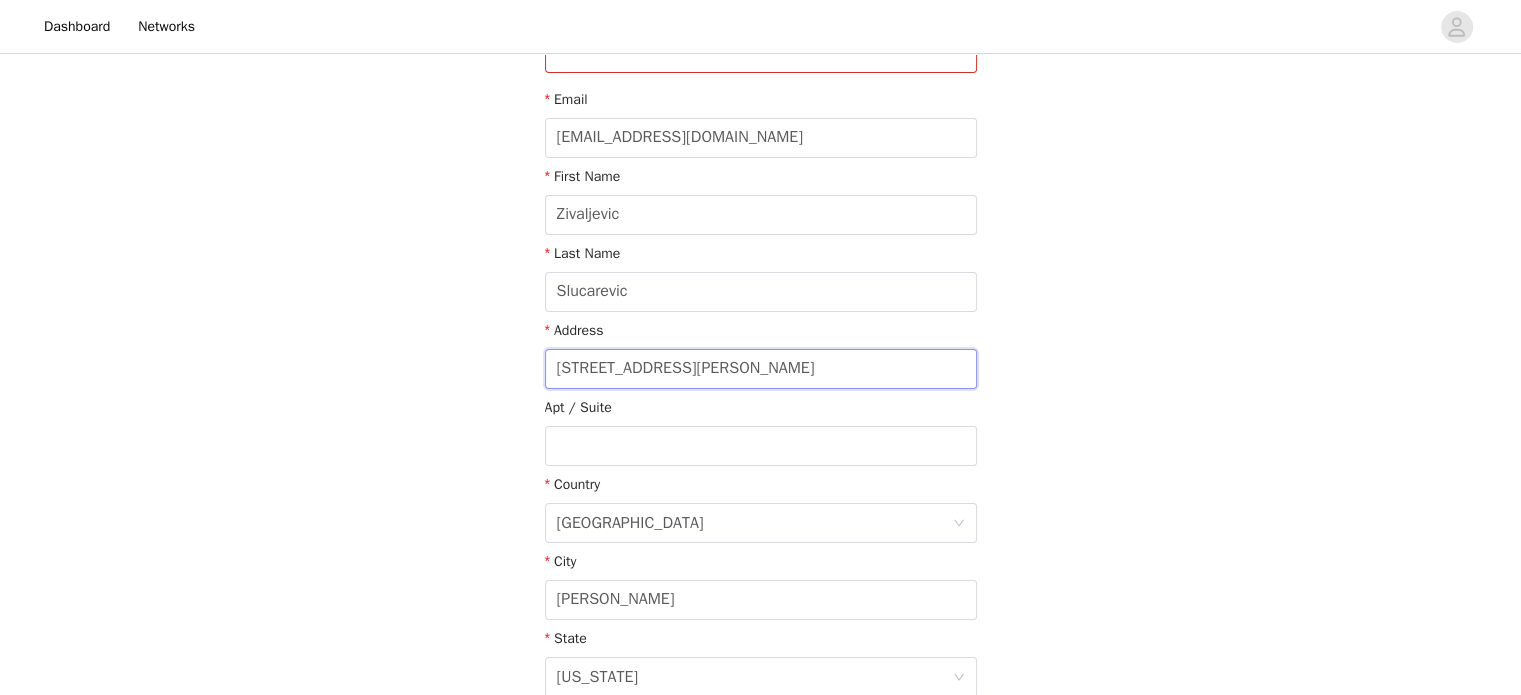 click on "30 North Gould Street" at bounding box center (761, 369) 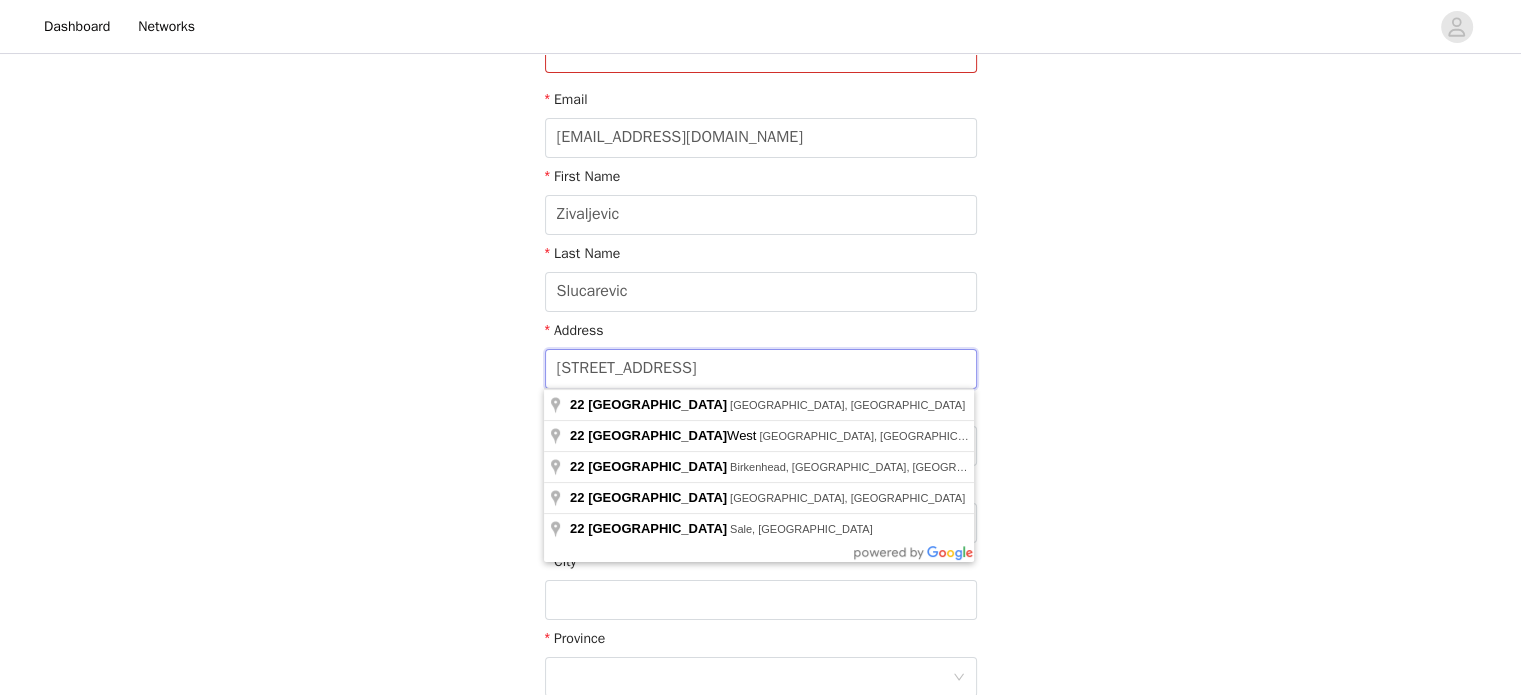 type on "22 Hoylake Road" 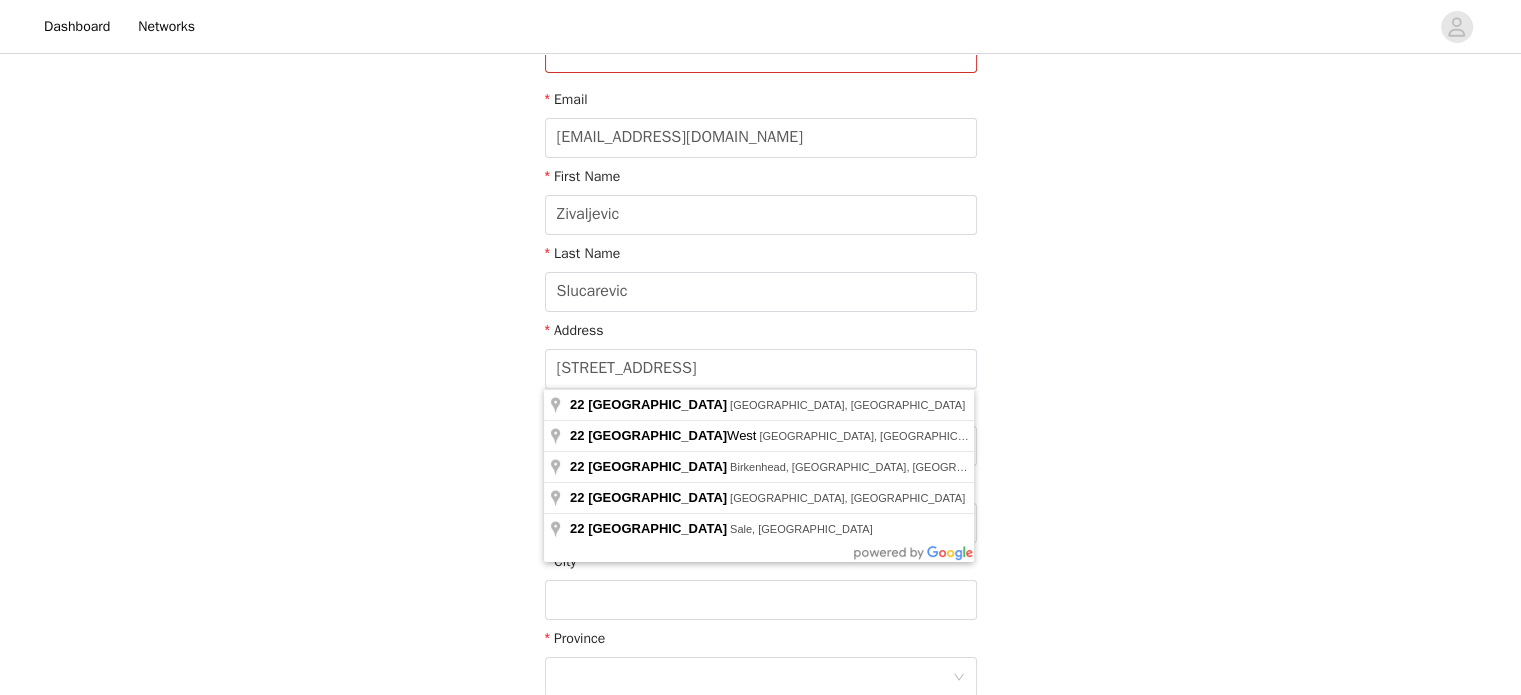 click on "STEP 4 OF 6
Shipping Information
This is where we will send your products. Please make sure this is up to date.         Please provide your shipping address     Email ivankoja@penlarshop.com   First Name Zivaljevic   Last Name Slucarevic   Address 22 Hoylake Road   Apt / Suite   Country     City   Province     Postcode" at bounding box center (760, 289) 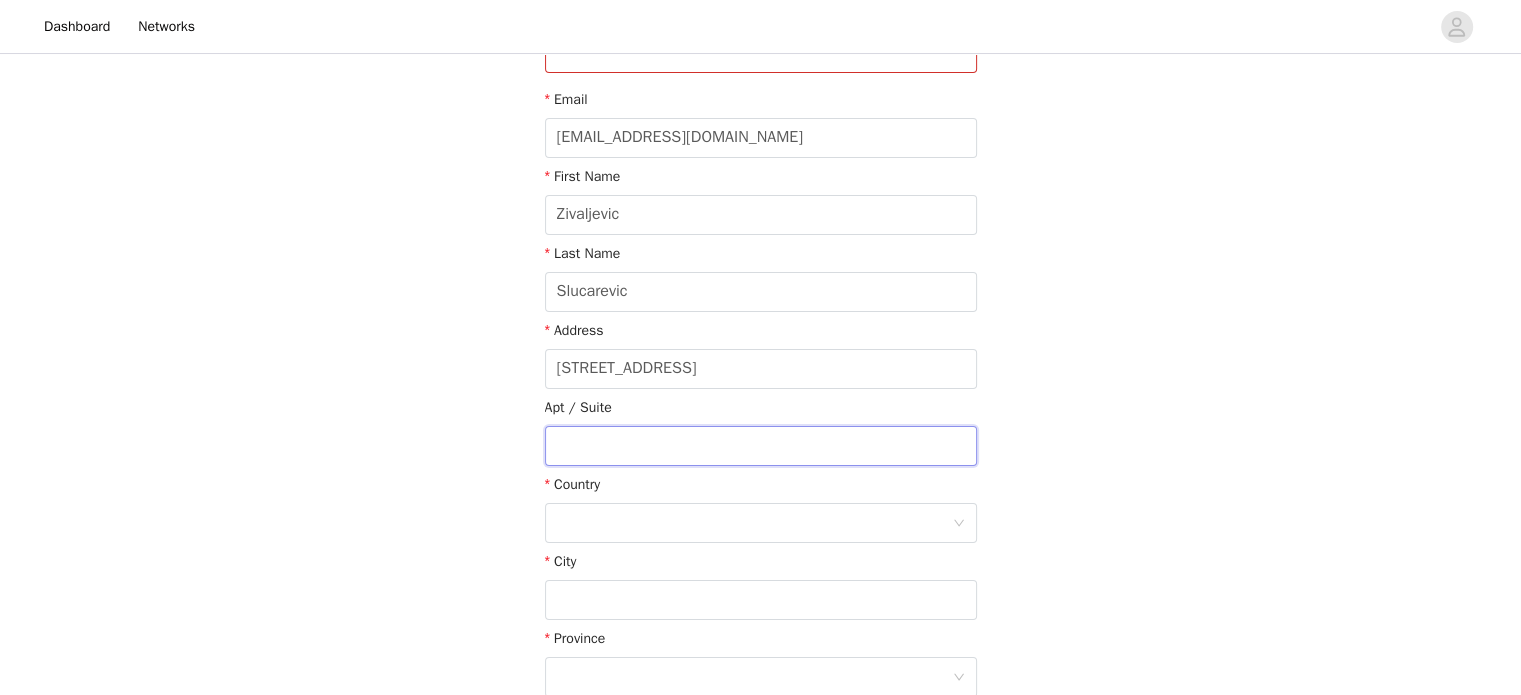 click at bounding box center [761, 446] 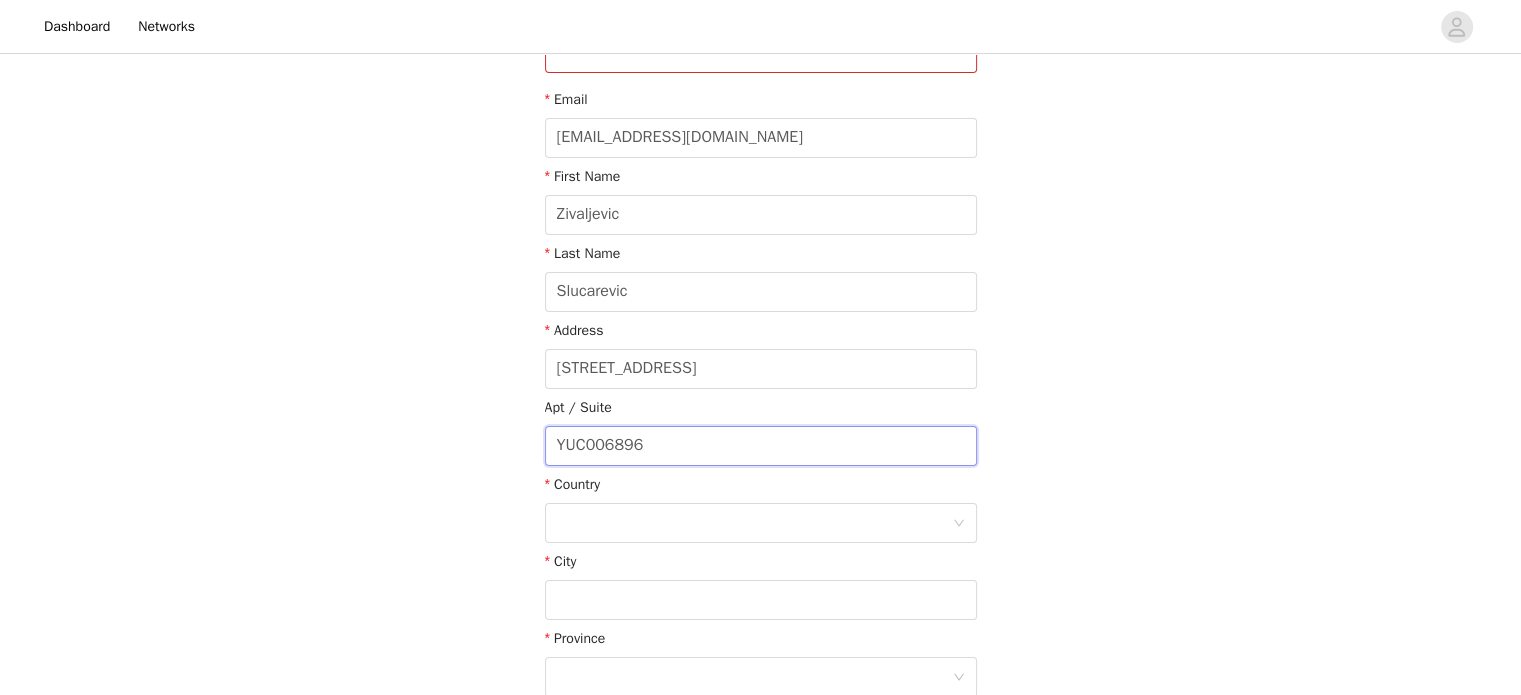 type on "YUC006896" 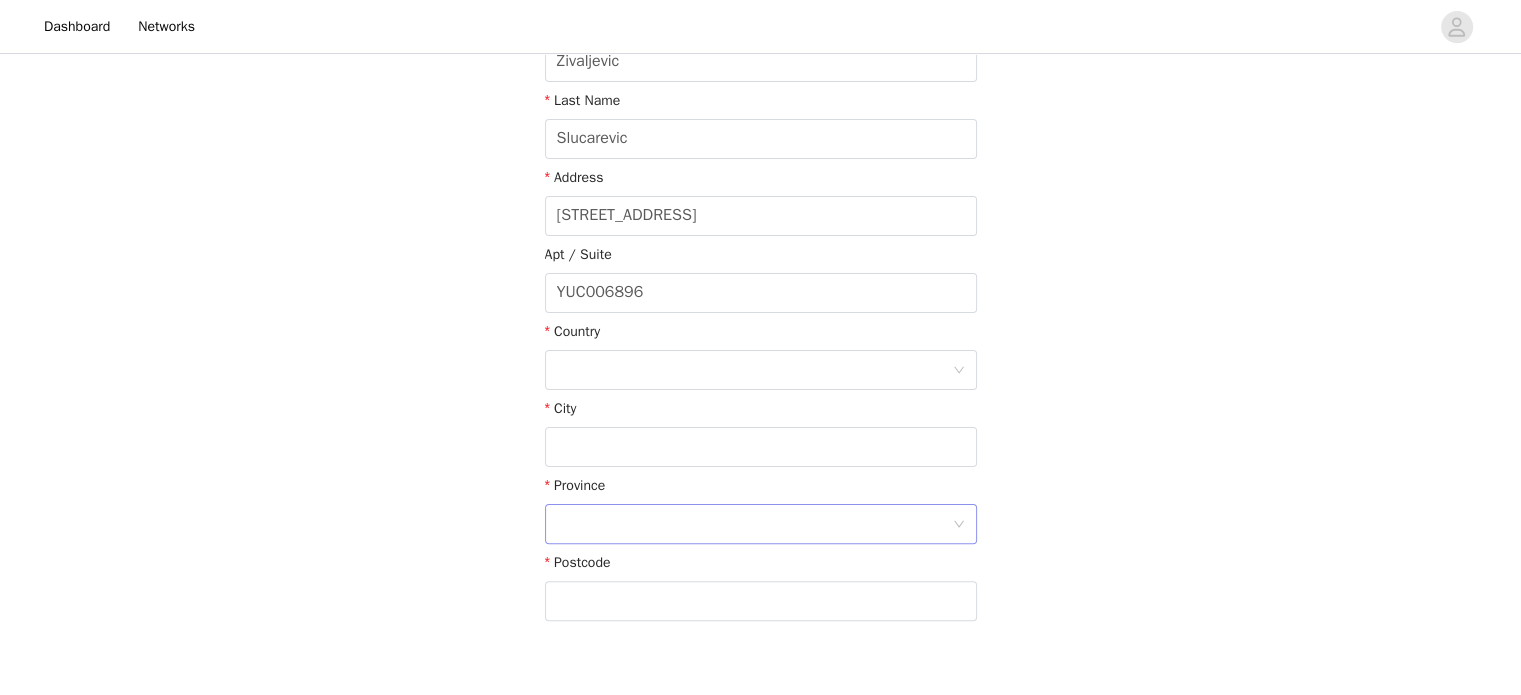 scroll, scrollTop: 457, scrollLeft: 0, axis: vertical 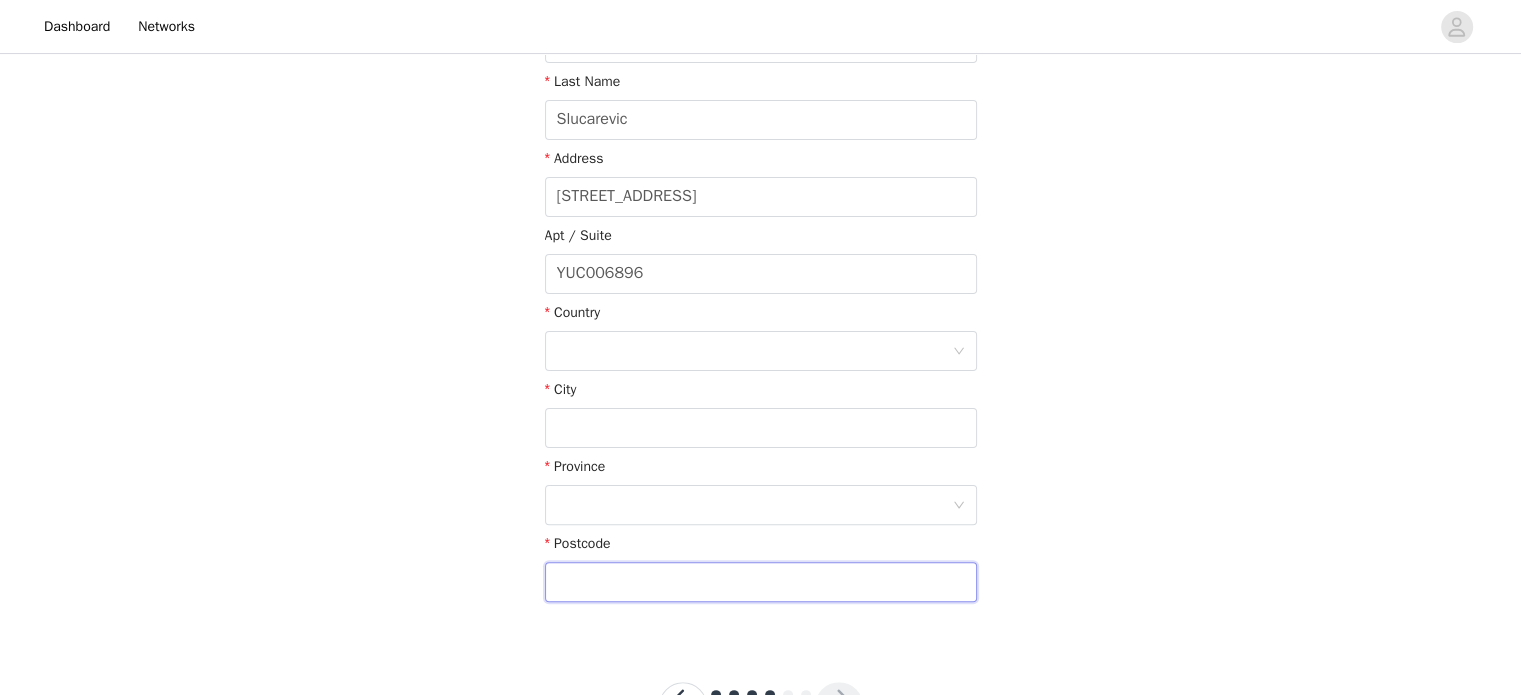 drag, startPoint x: 611, startPoint y: 579, endPoint x: 621, endPoint y: 585, distance: 11.661903 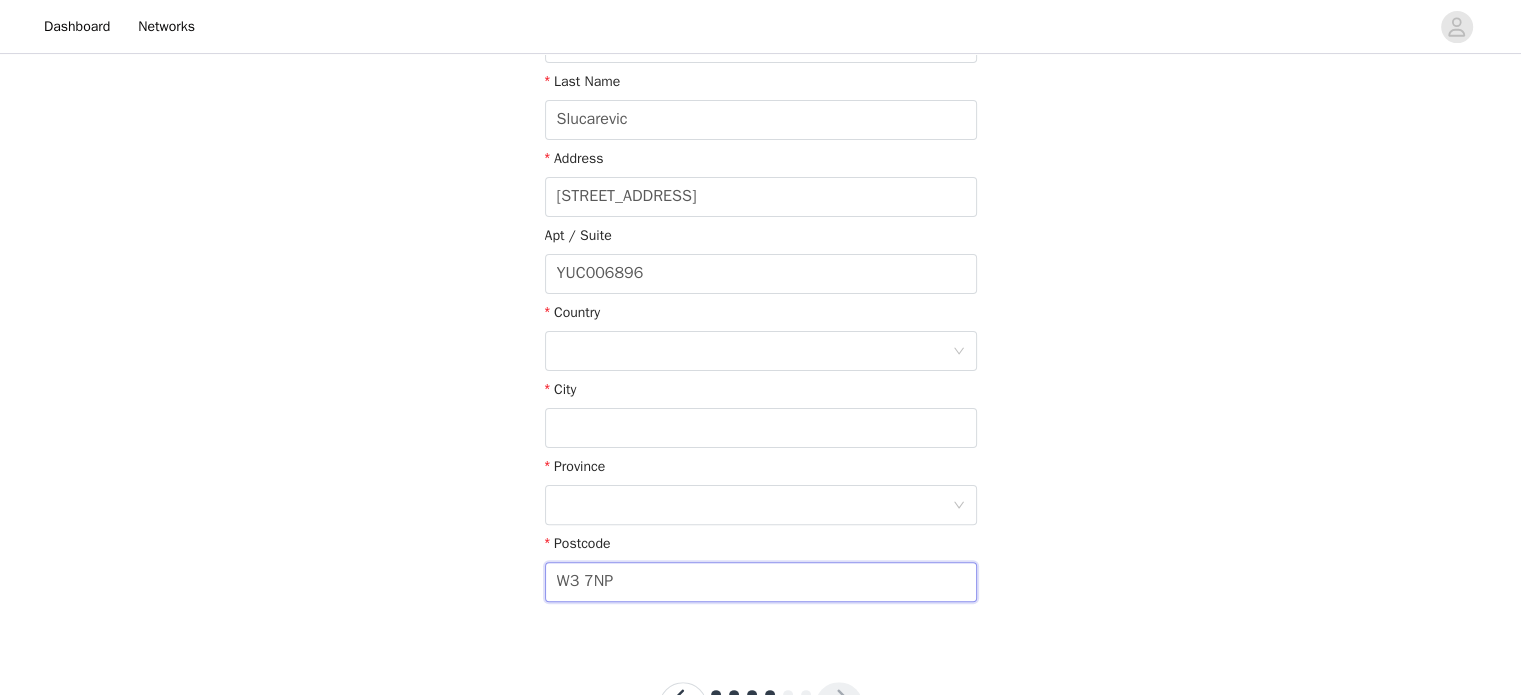 type on "W3 7NP" 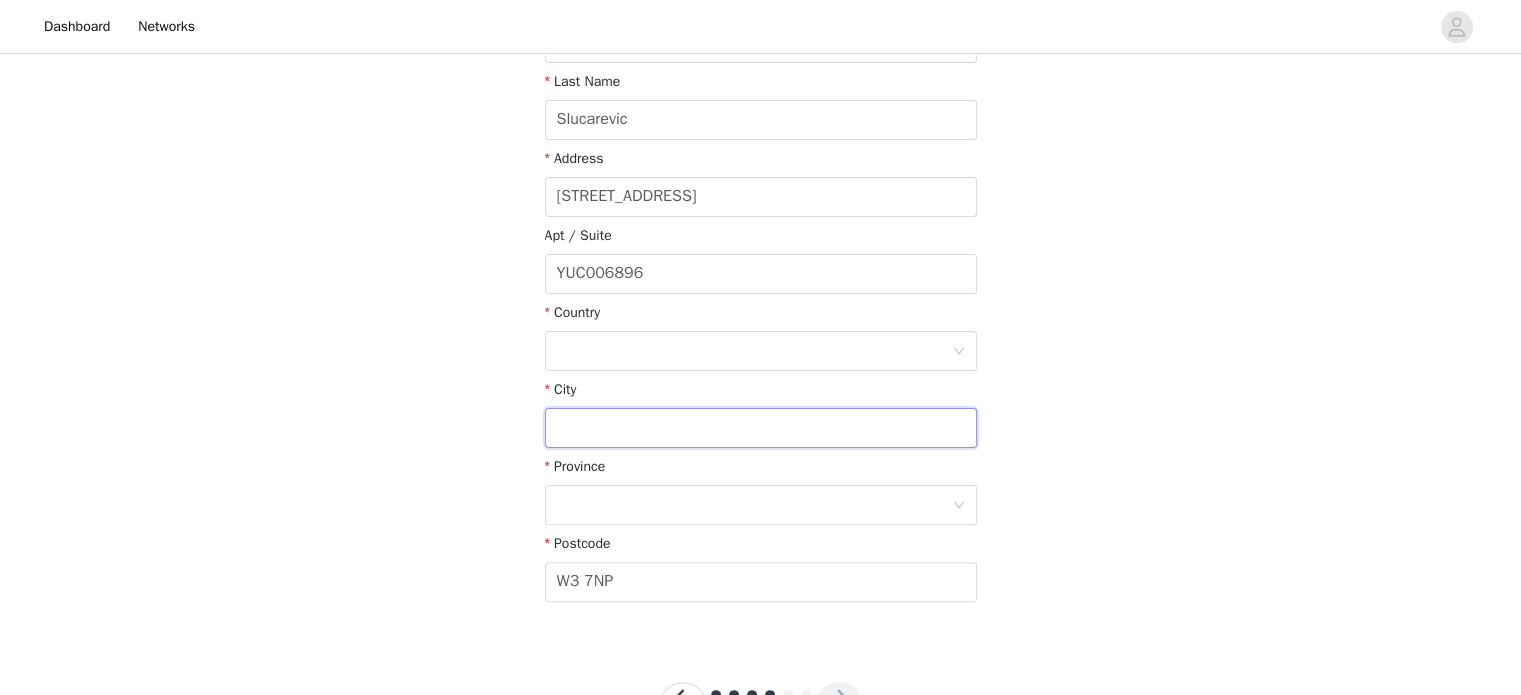 click at bounding box center [761, 428] 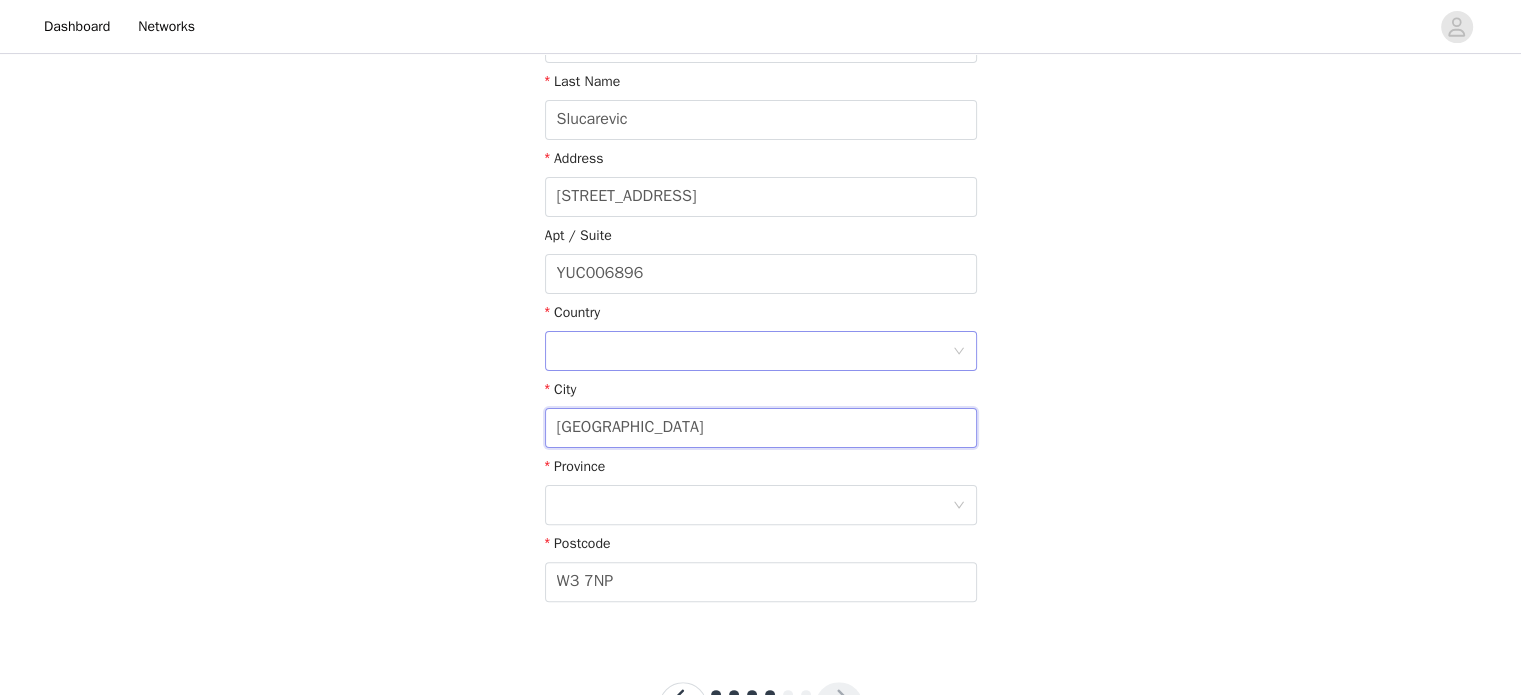 type on "London" 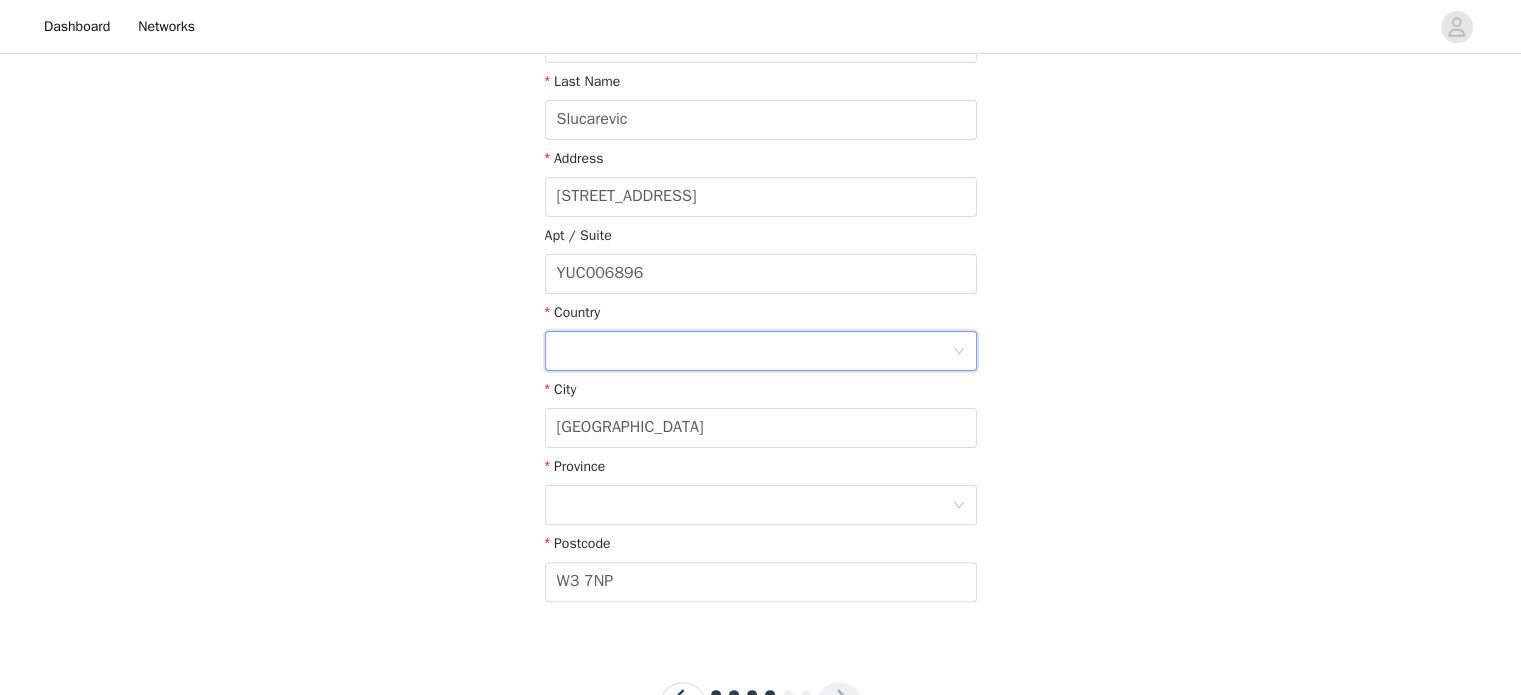 click at bounding box center (754, 351) 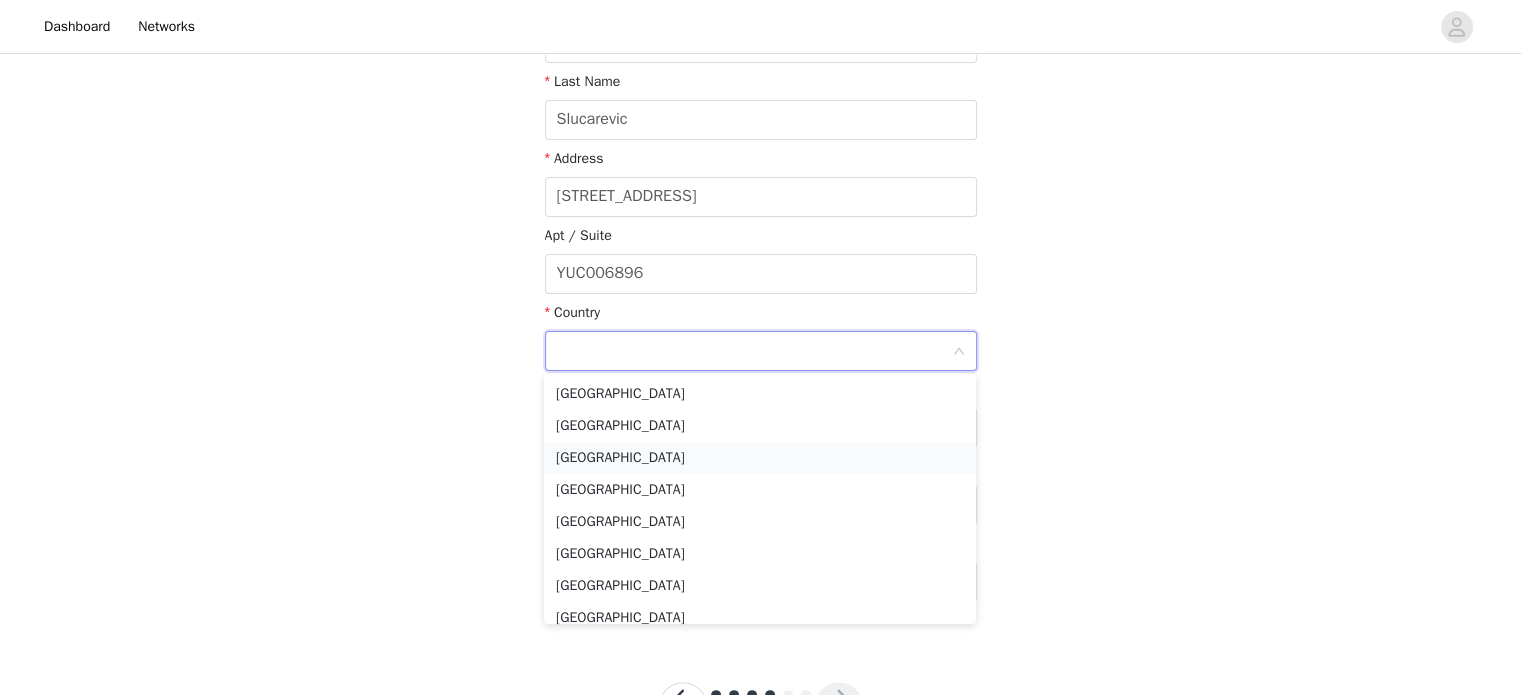 click on "United Kingdom" at bounding box center [760, 458] 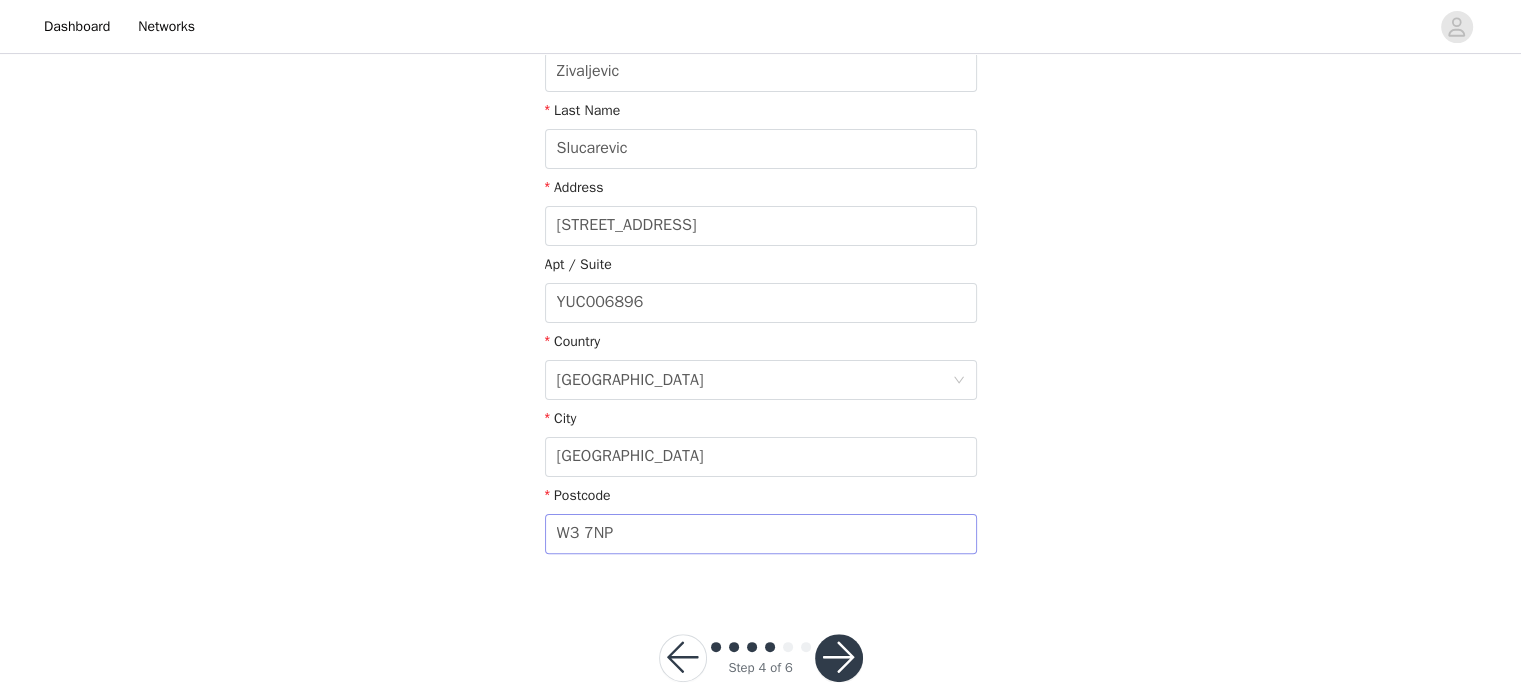 scroll, scrollTop: 429, scrollLeft: 0, axis: vertical 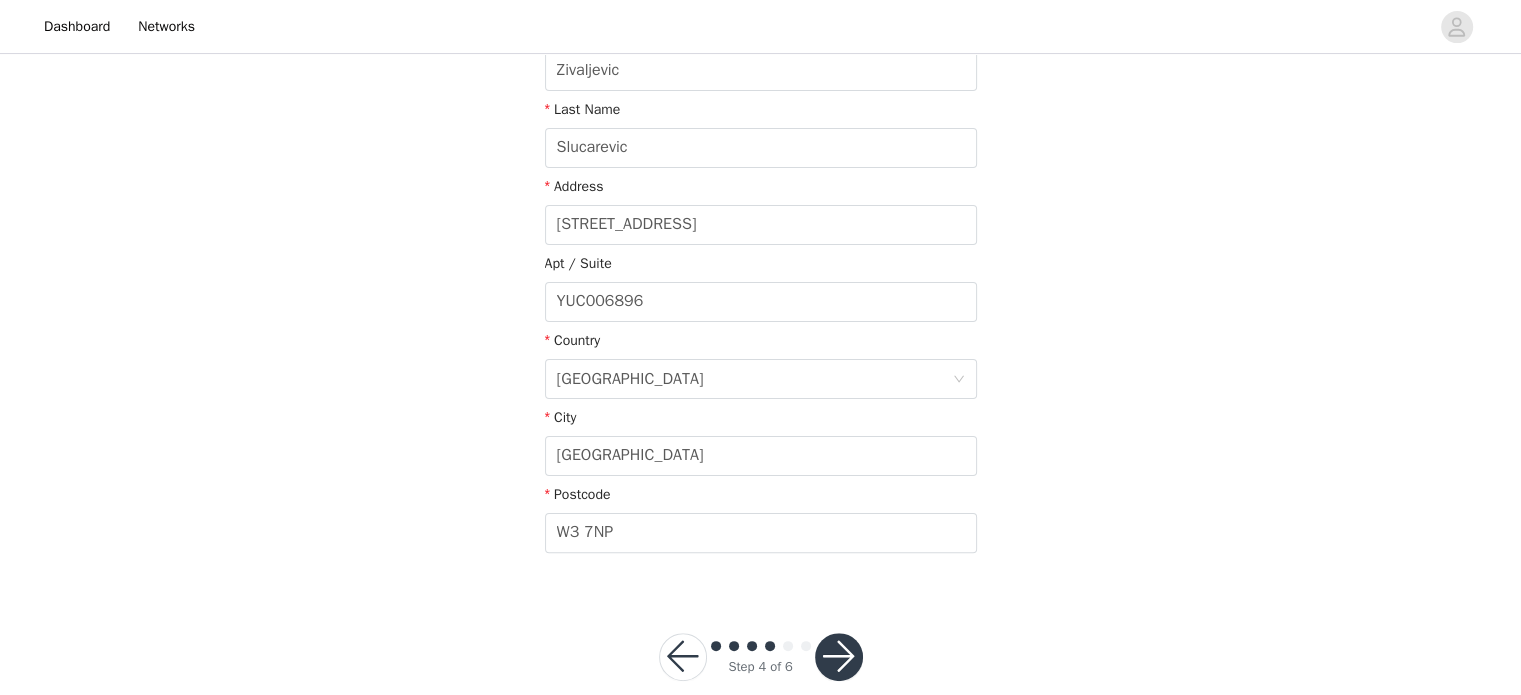 click at bounding box center (839, 657) 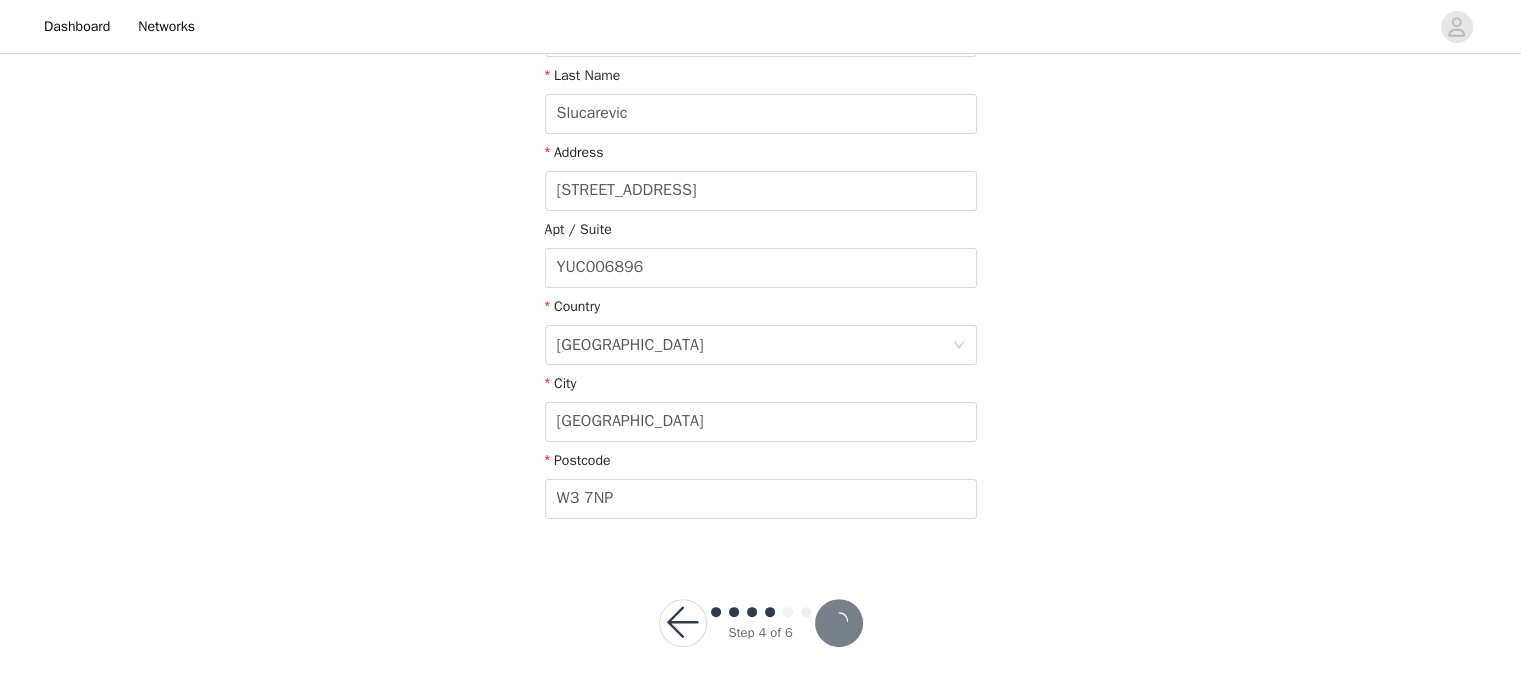 scroll, scrollTop: 356, scrollLeft: 0, axis: vertical 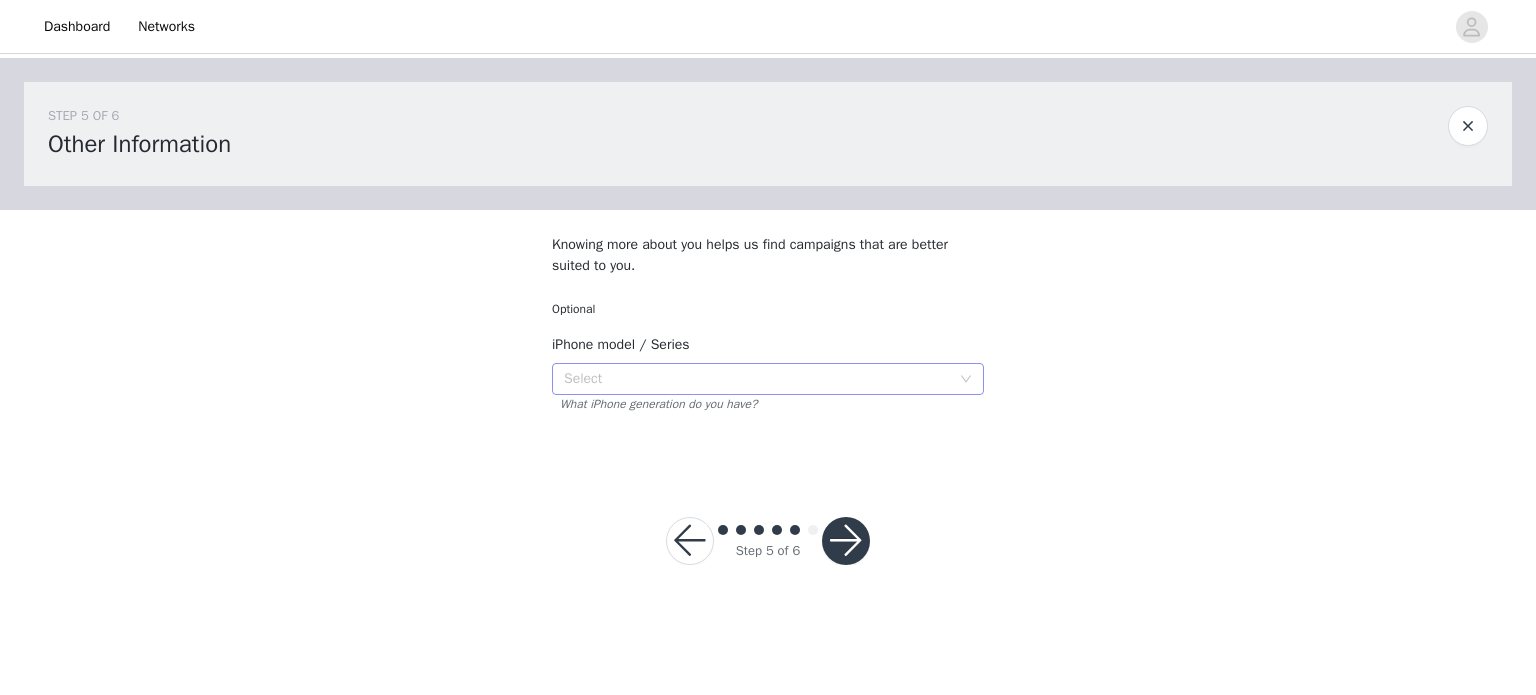 click on "Select" at bounding box center (757, 379) 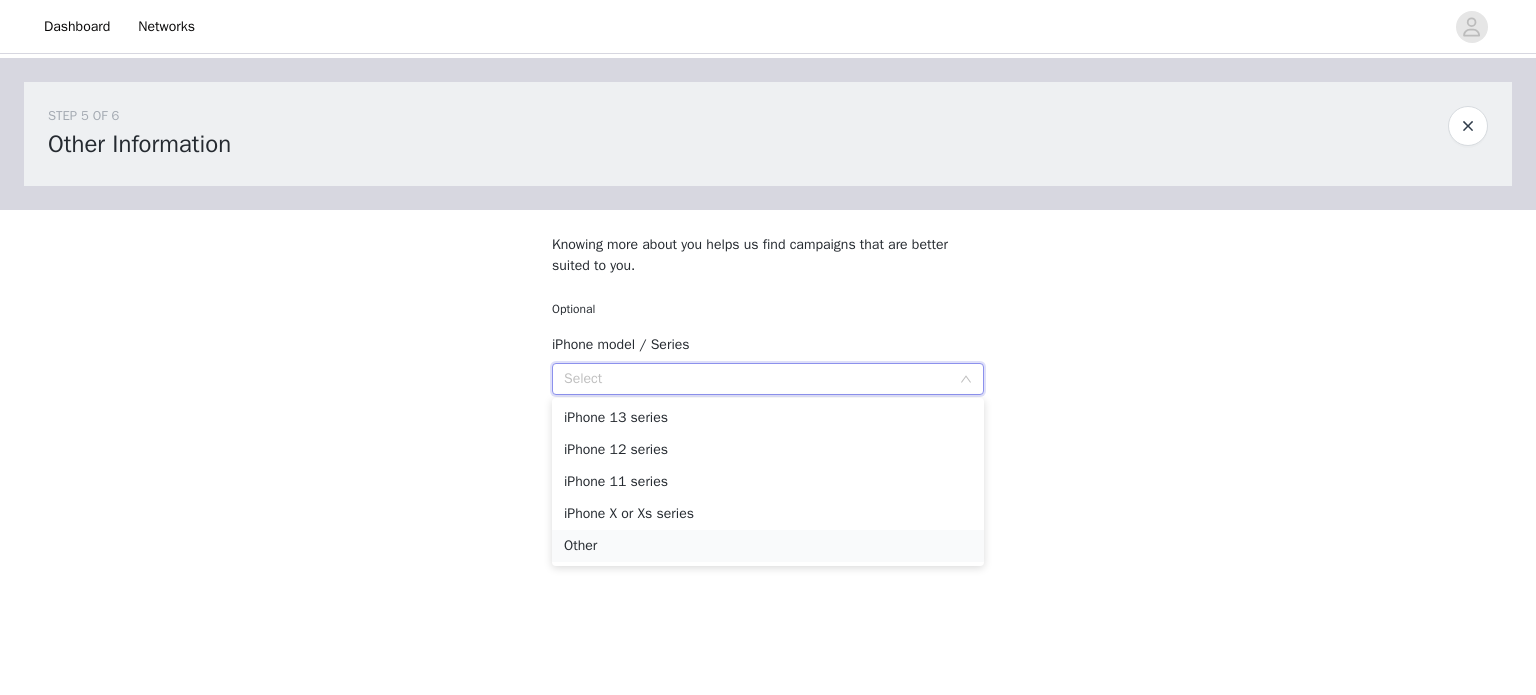 click on "Other" at bounding box center [768, 546] 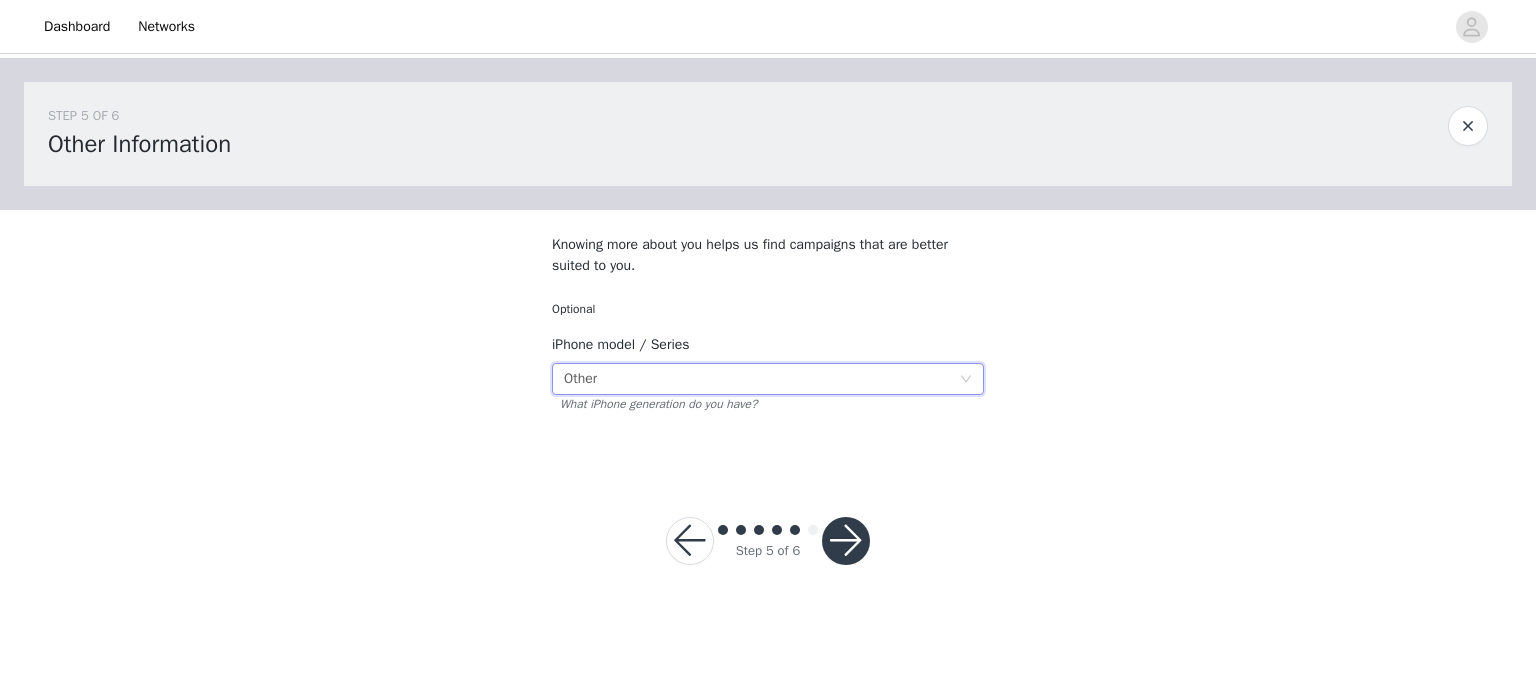 click at bounding box center [846, 541] 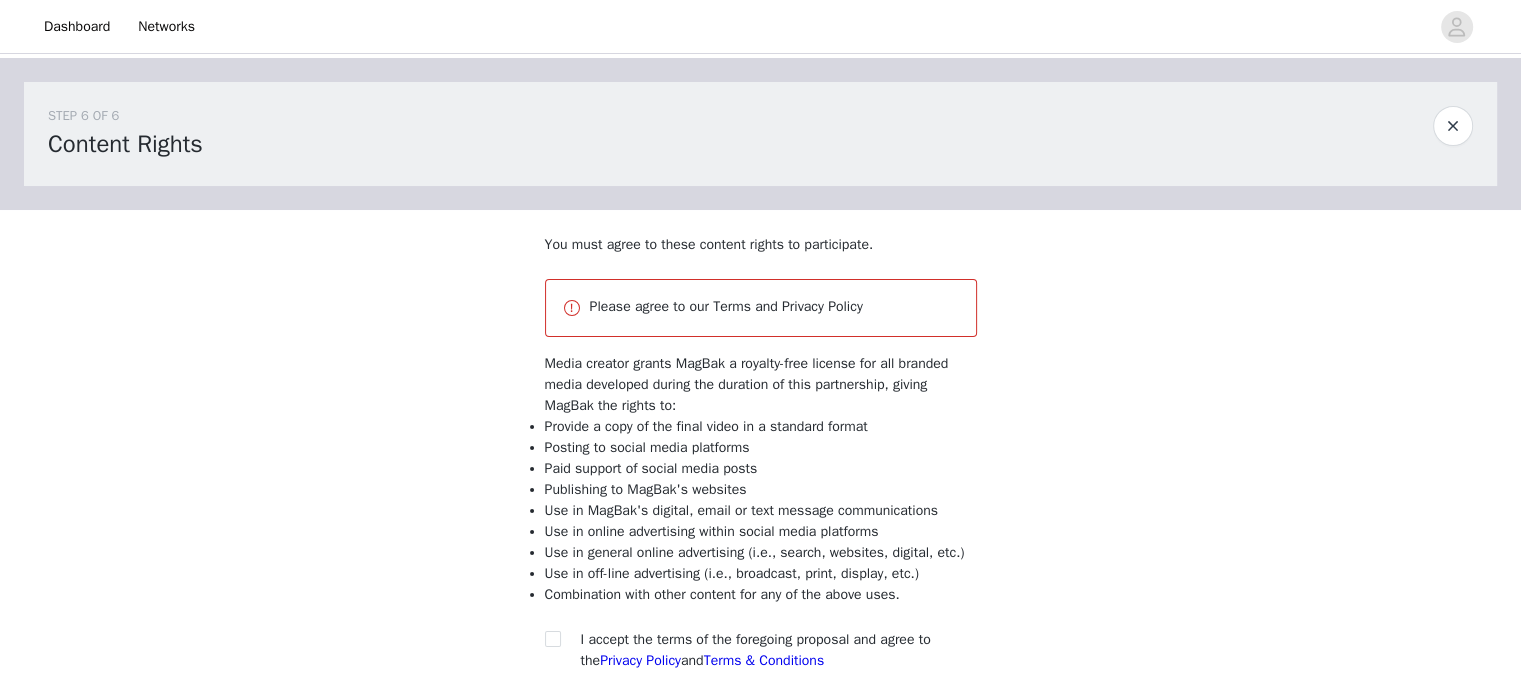 scroll, scrollTop: 174, scrollLeft: 0, axis: vertical 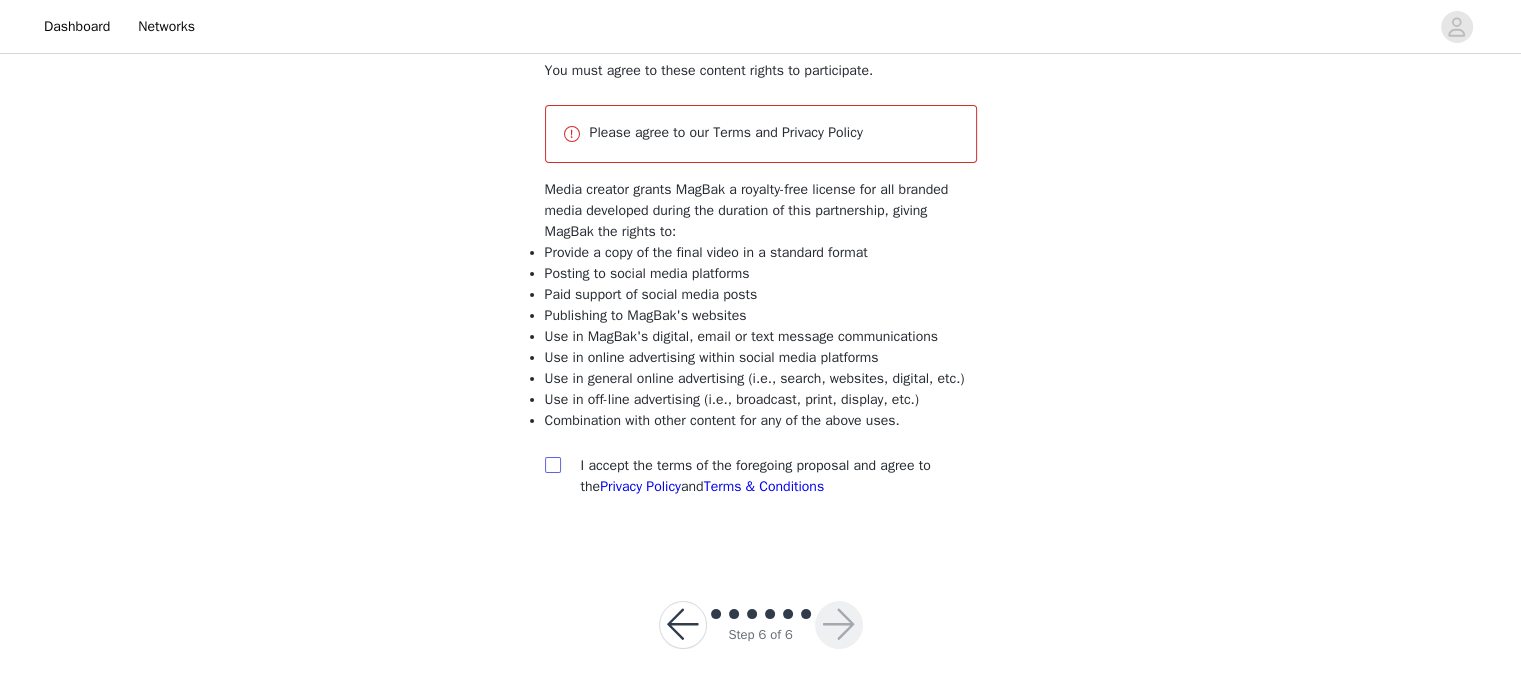 click at bounding box center [552, 464] 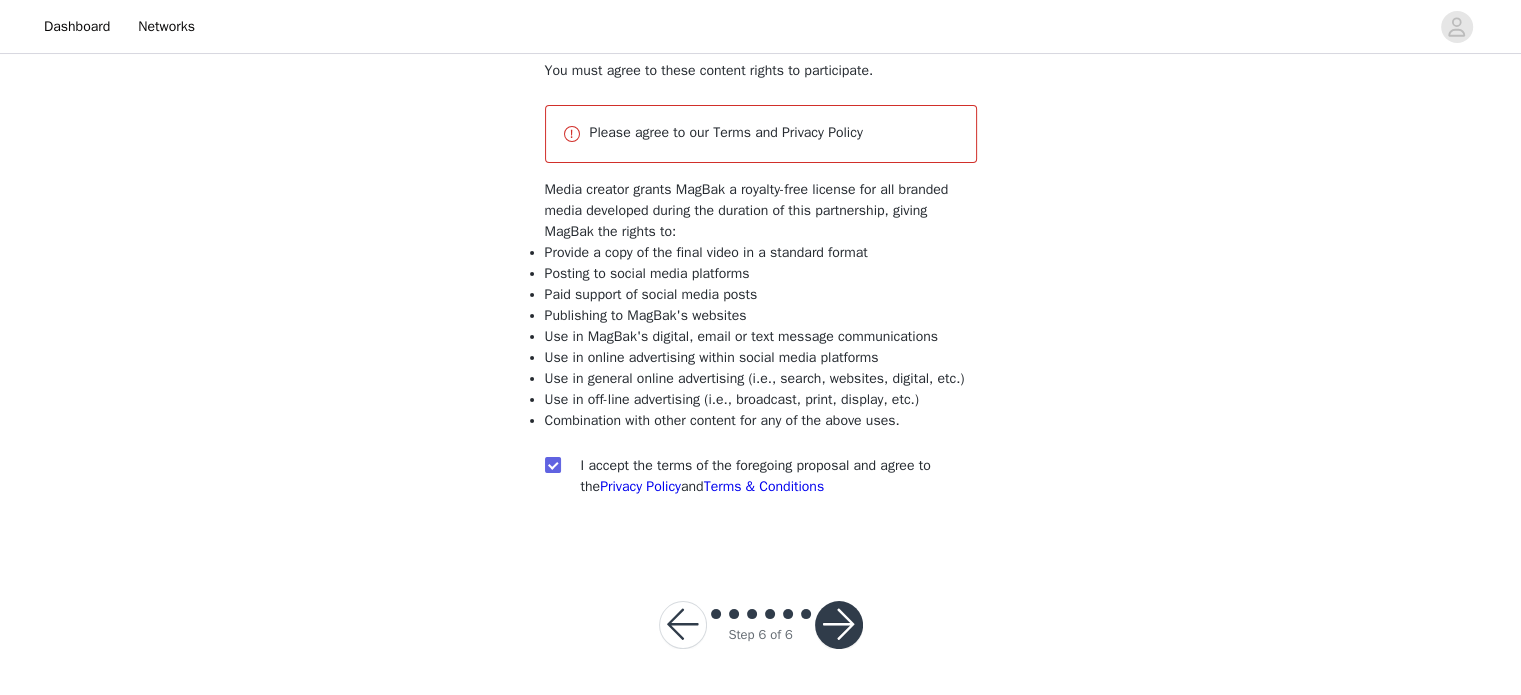 click on "Step 6 of 6" at bounding box center (761, 625) 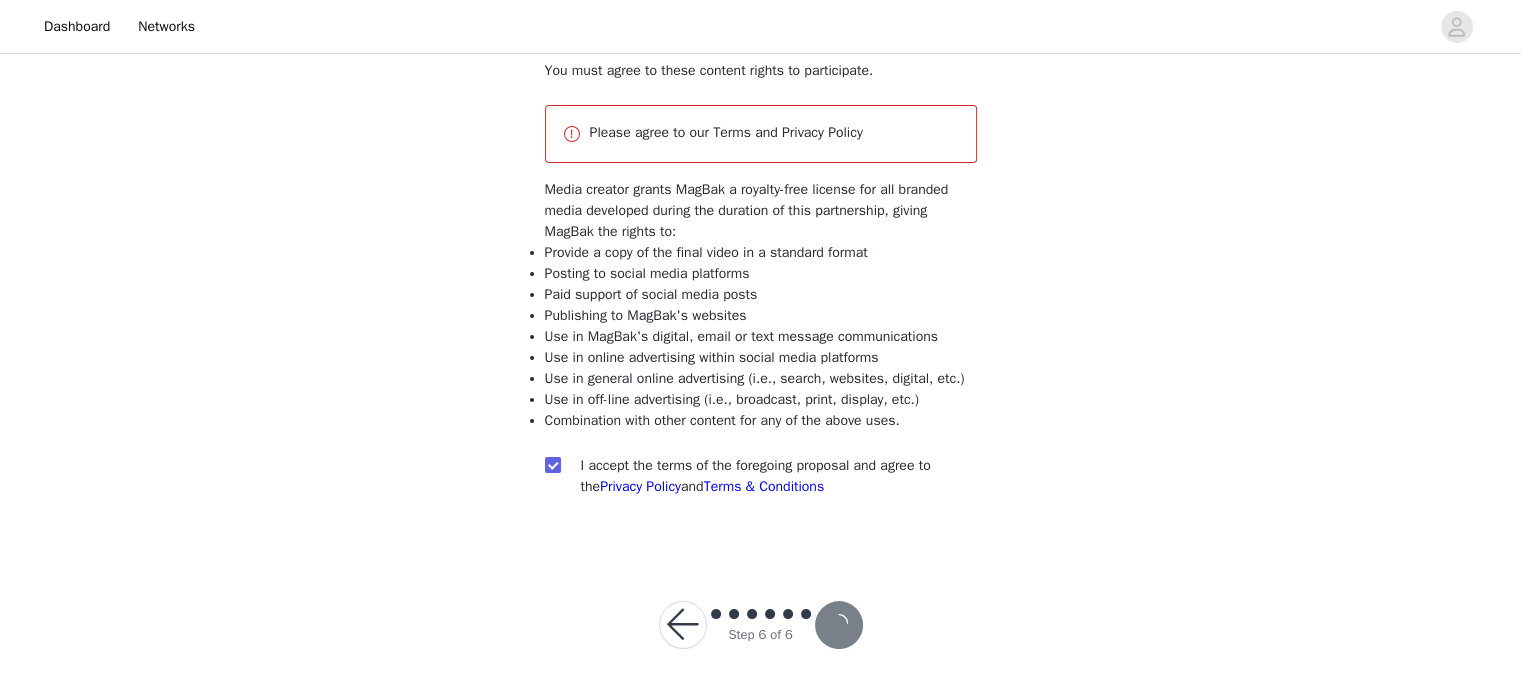 scroll, scrollTop: 100, scrollLeft: 0, axis: vertical 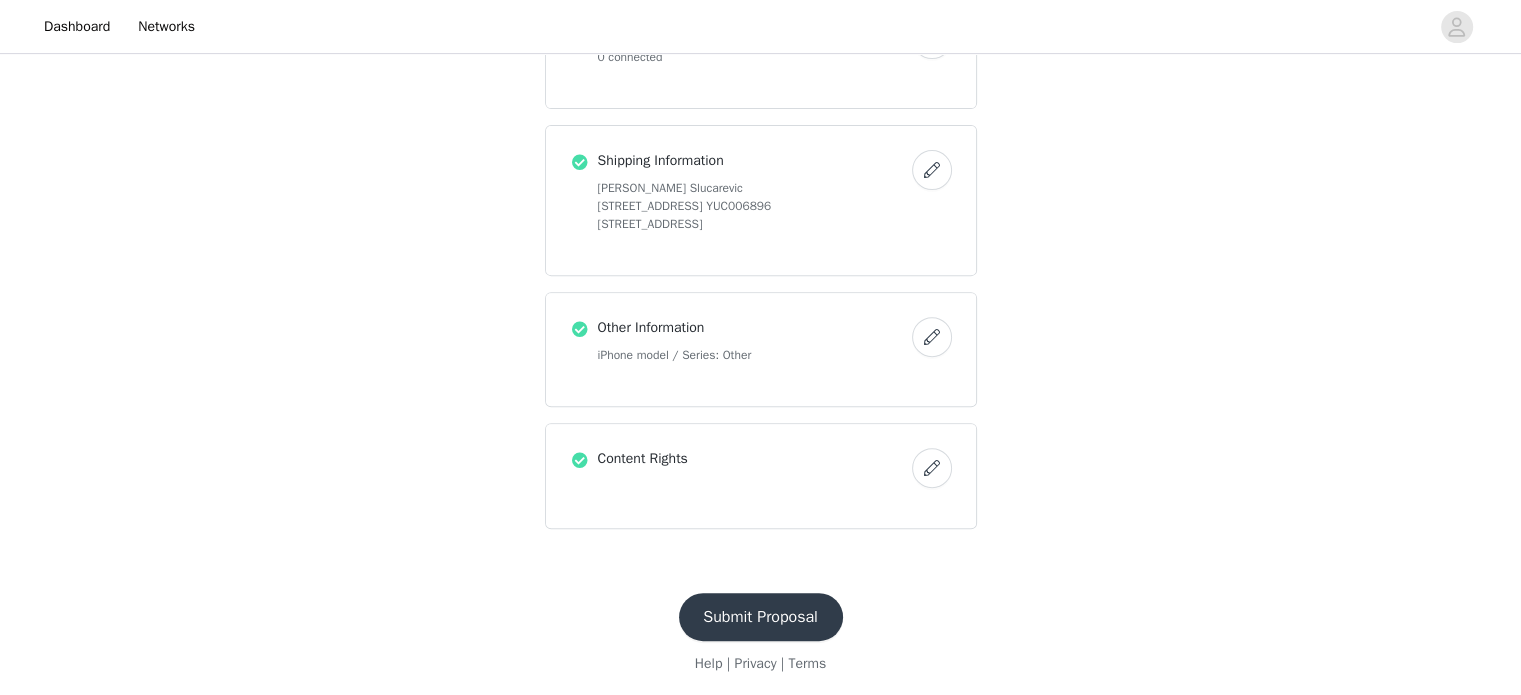 click on "Submit Proposal" at bounding box center [761, 617] 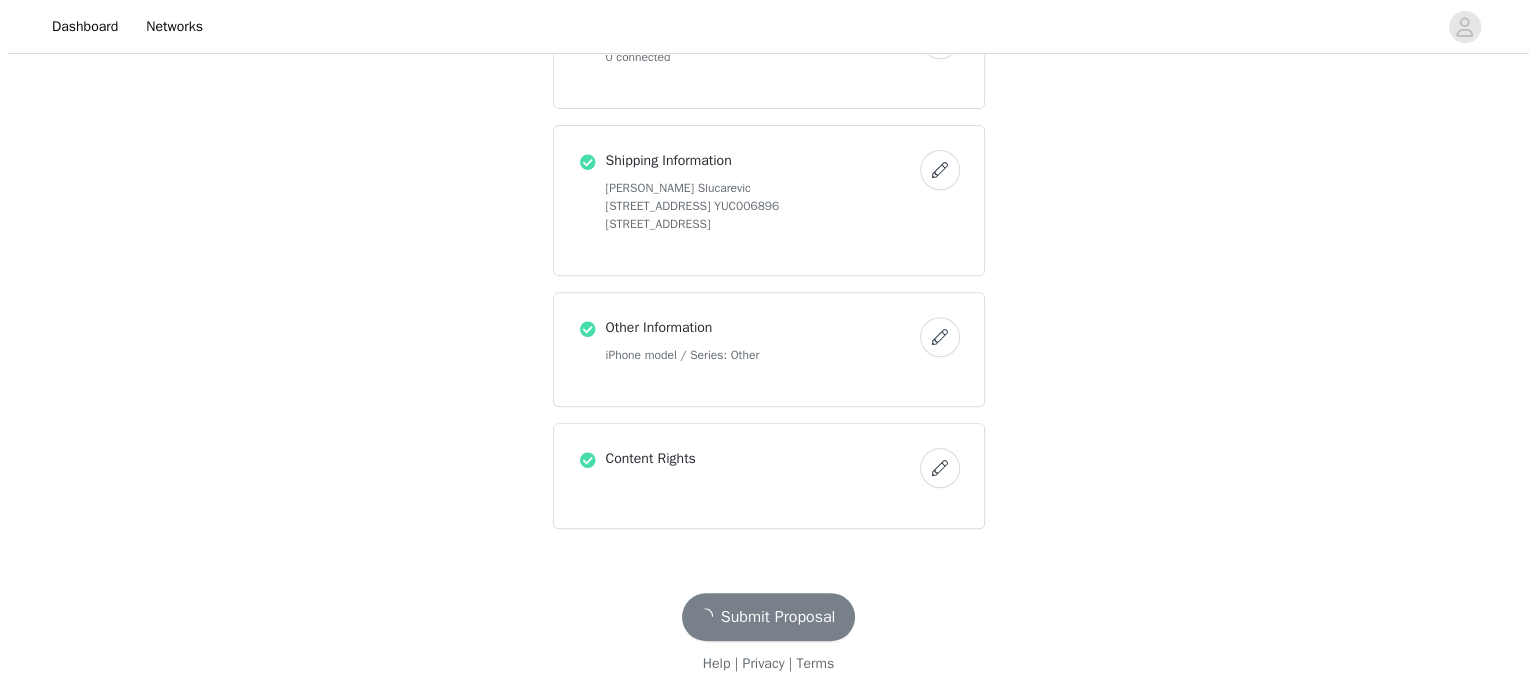 scroll, scrollTop: 0, scrollLeft: 0, axis: both 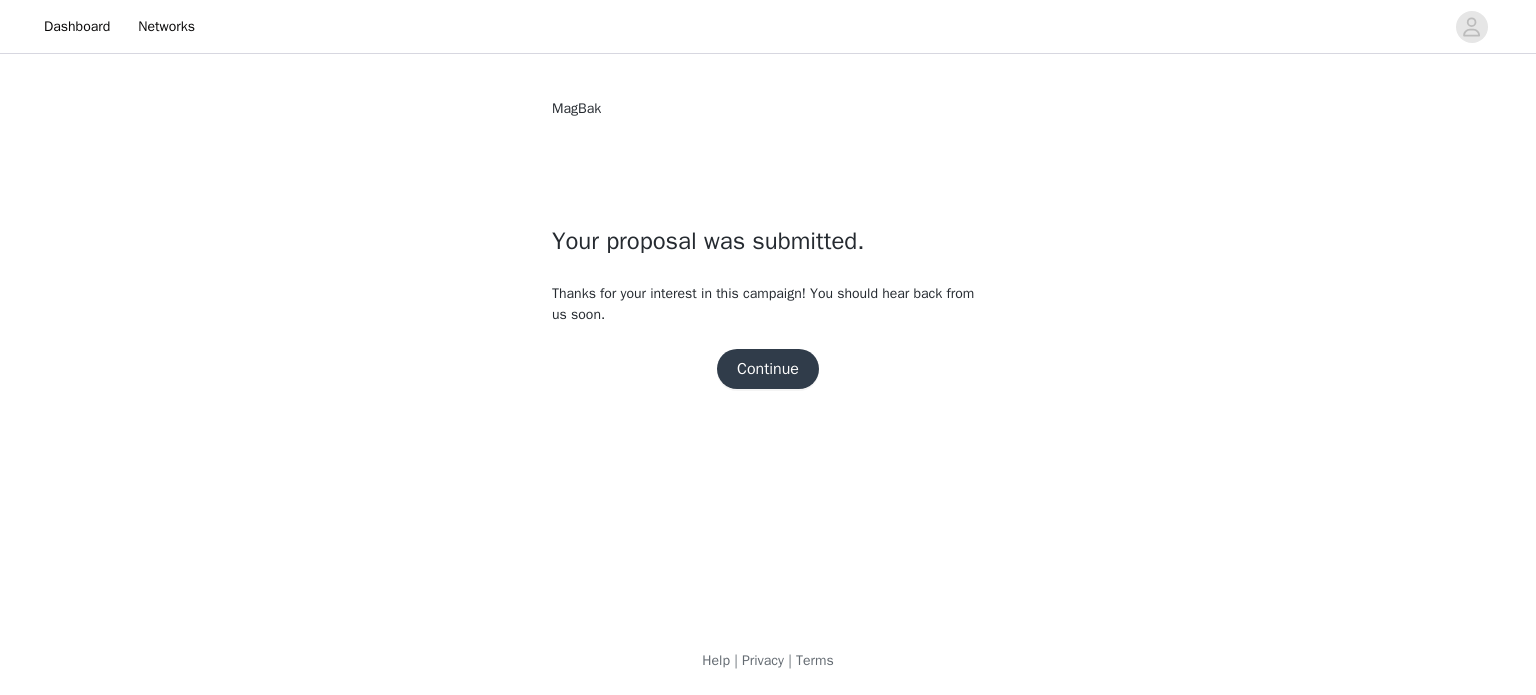 click on "Continue" at bounding box center (768, 369) 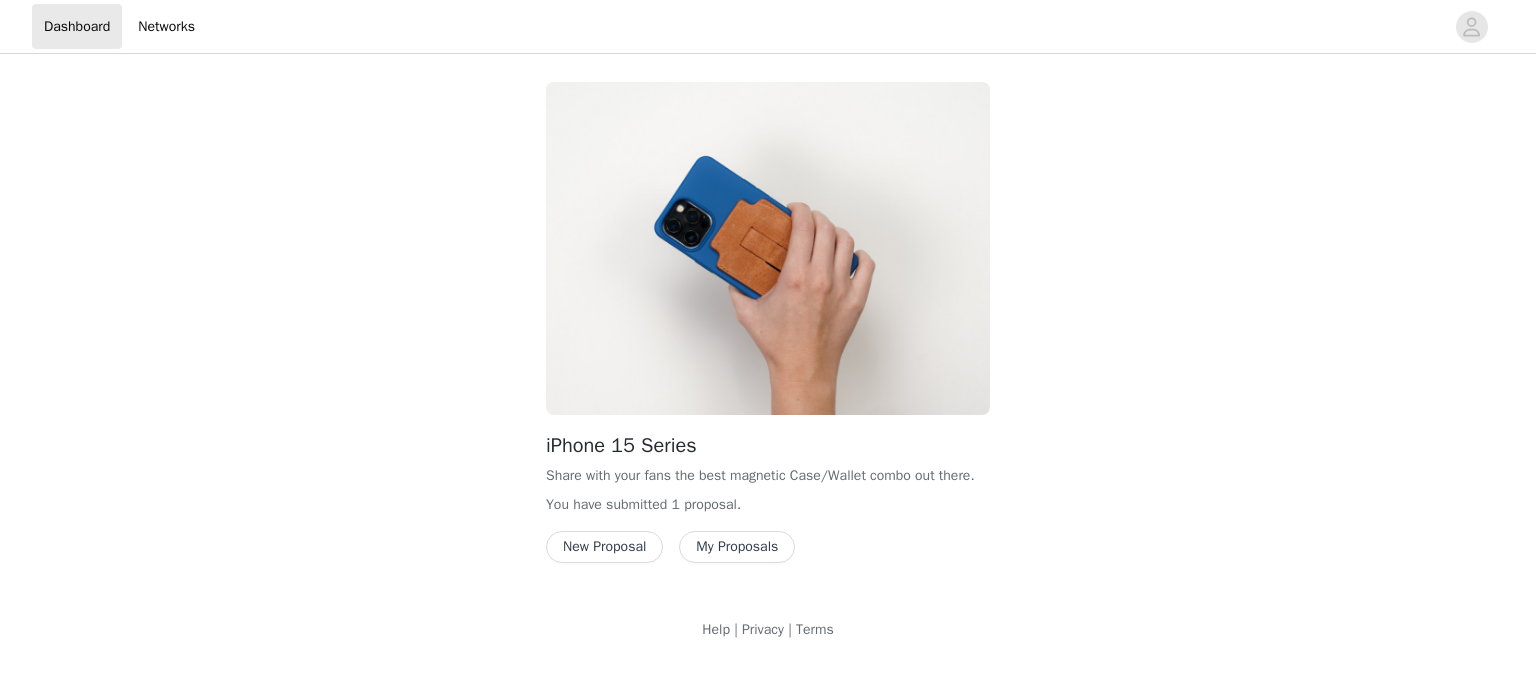 scroll, scrollTop: 0, scrollLeft: 0, axis: both 